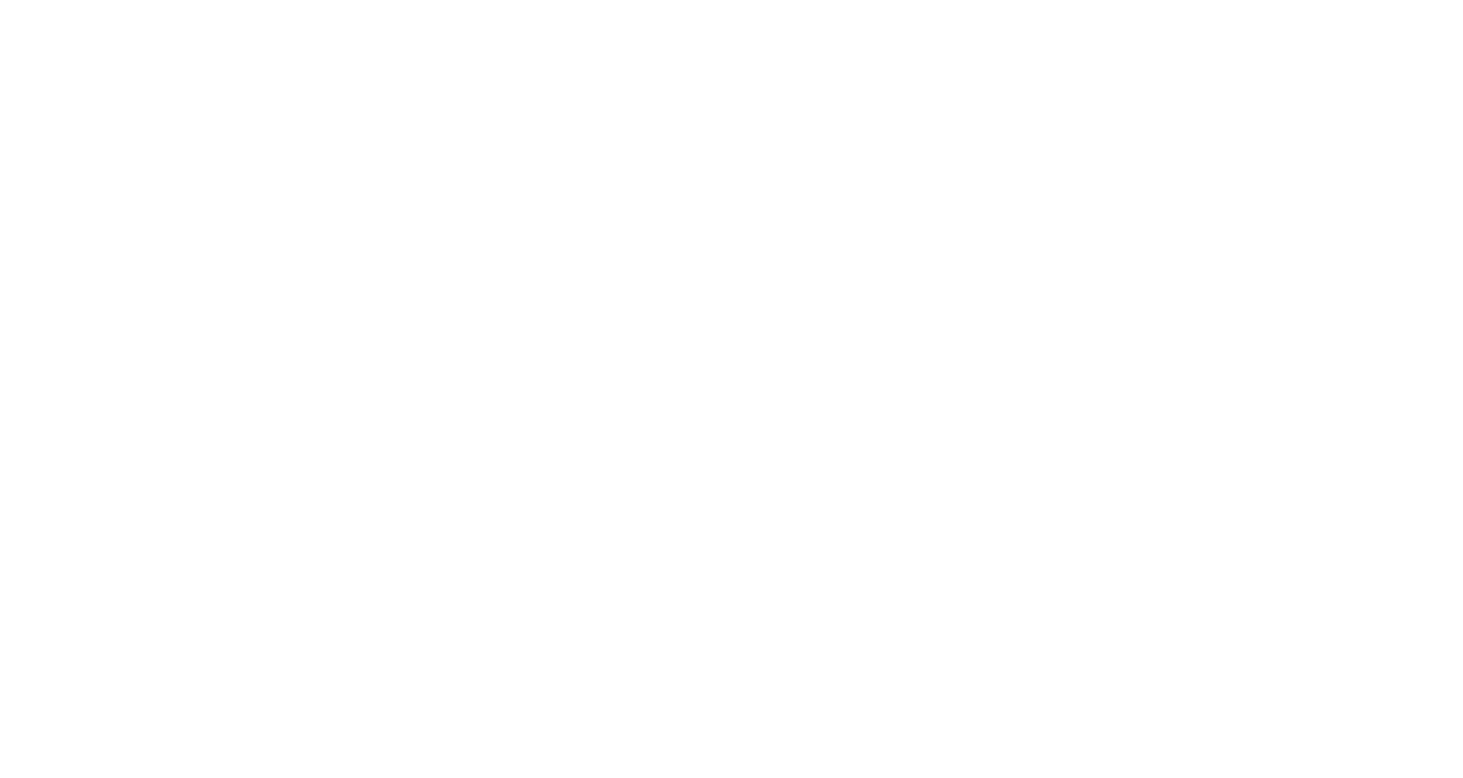 scroll, scrollTop: 0, scrollLeft: 0, axis: both 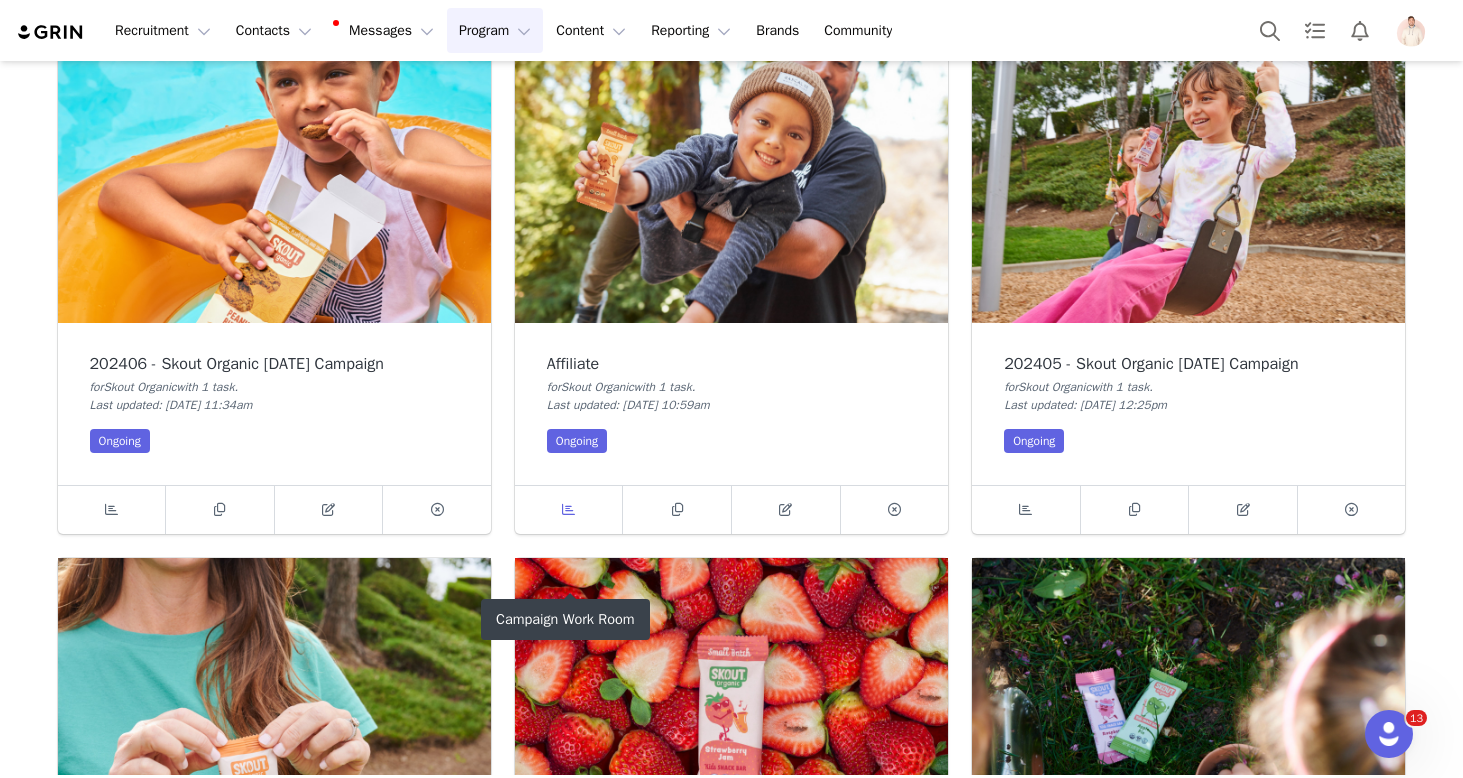 click at bounding box center (569, 510) 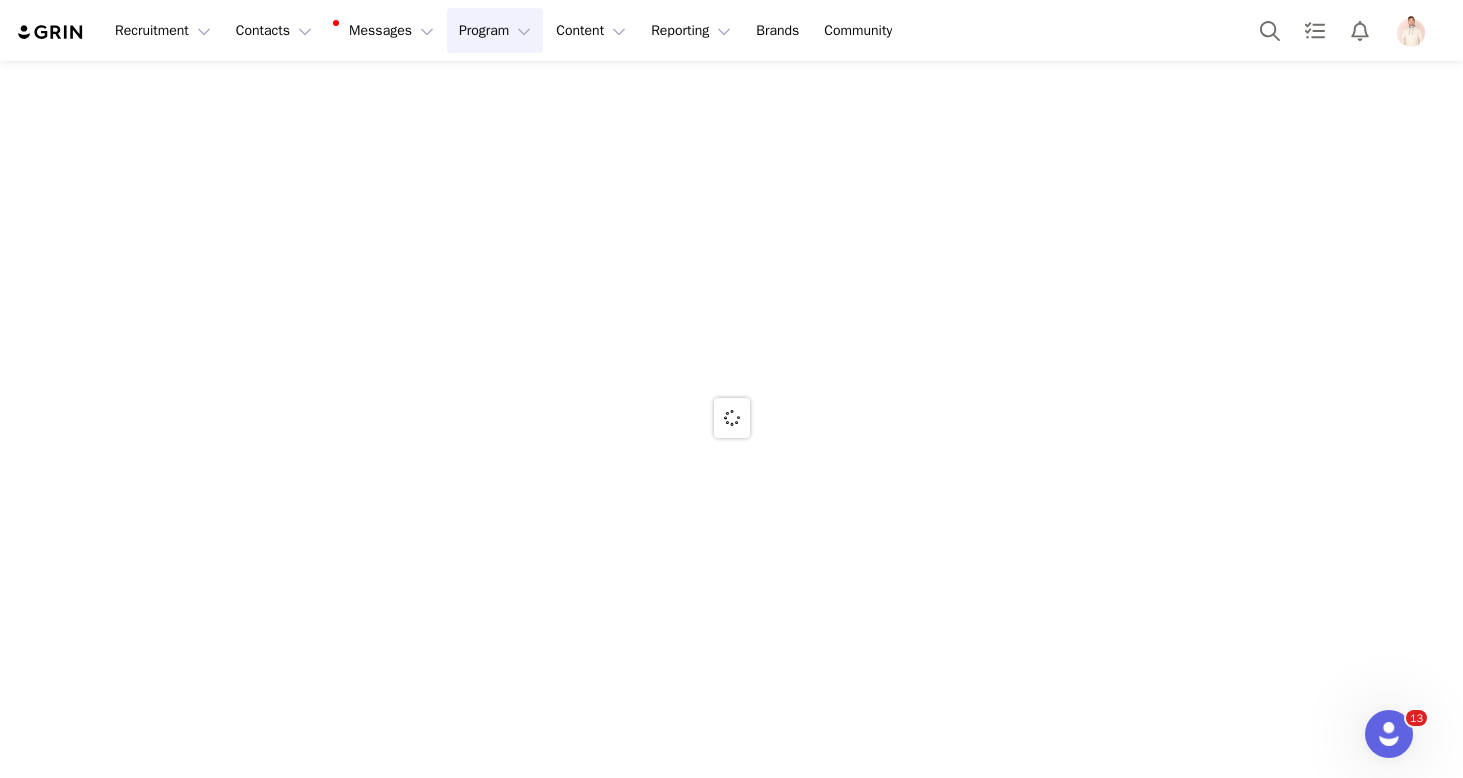 scroll, scrollTop: 0, scrollLeft: 0, axis: both 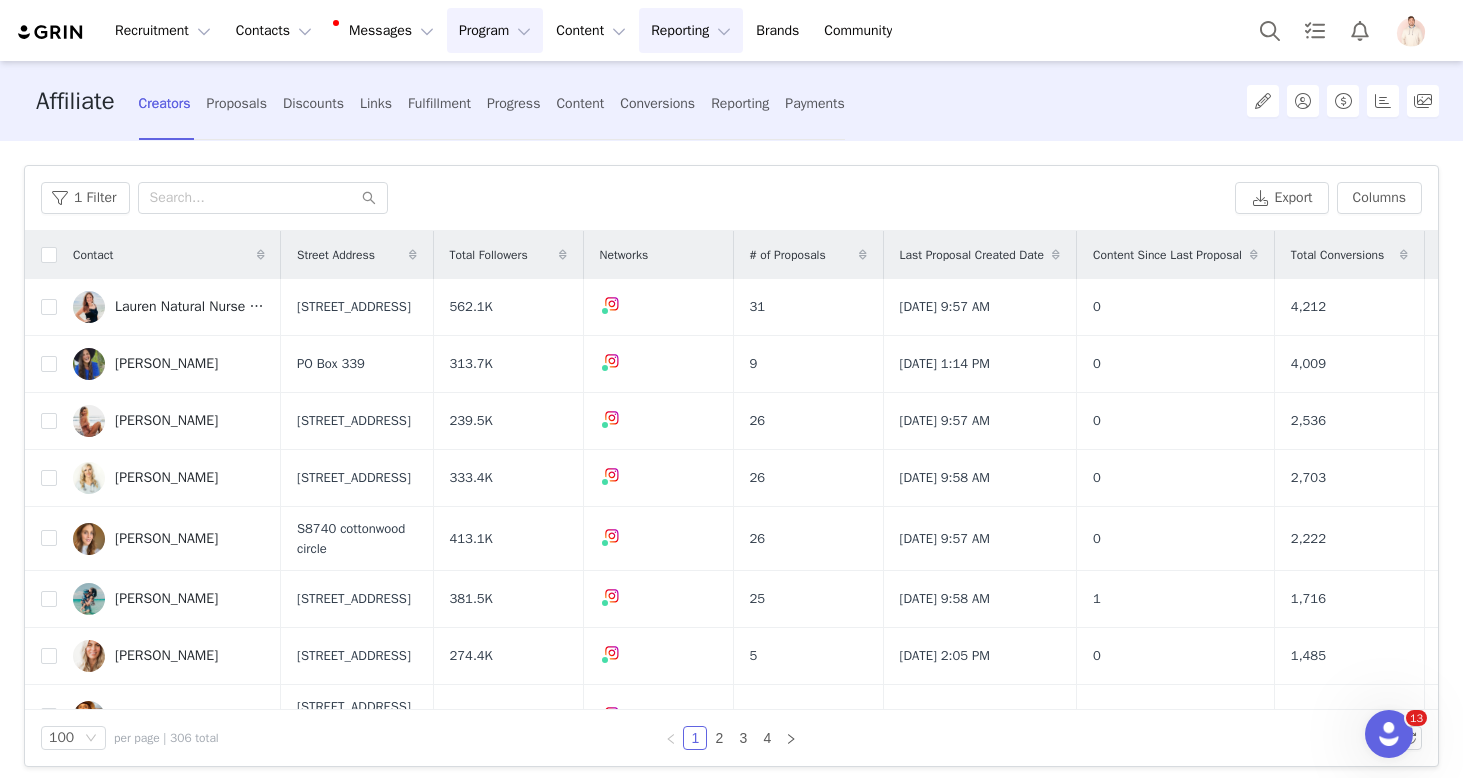 click on "Reporting Reporting" at bounding box center (691, 30) 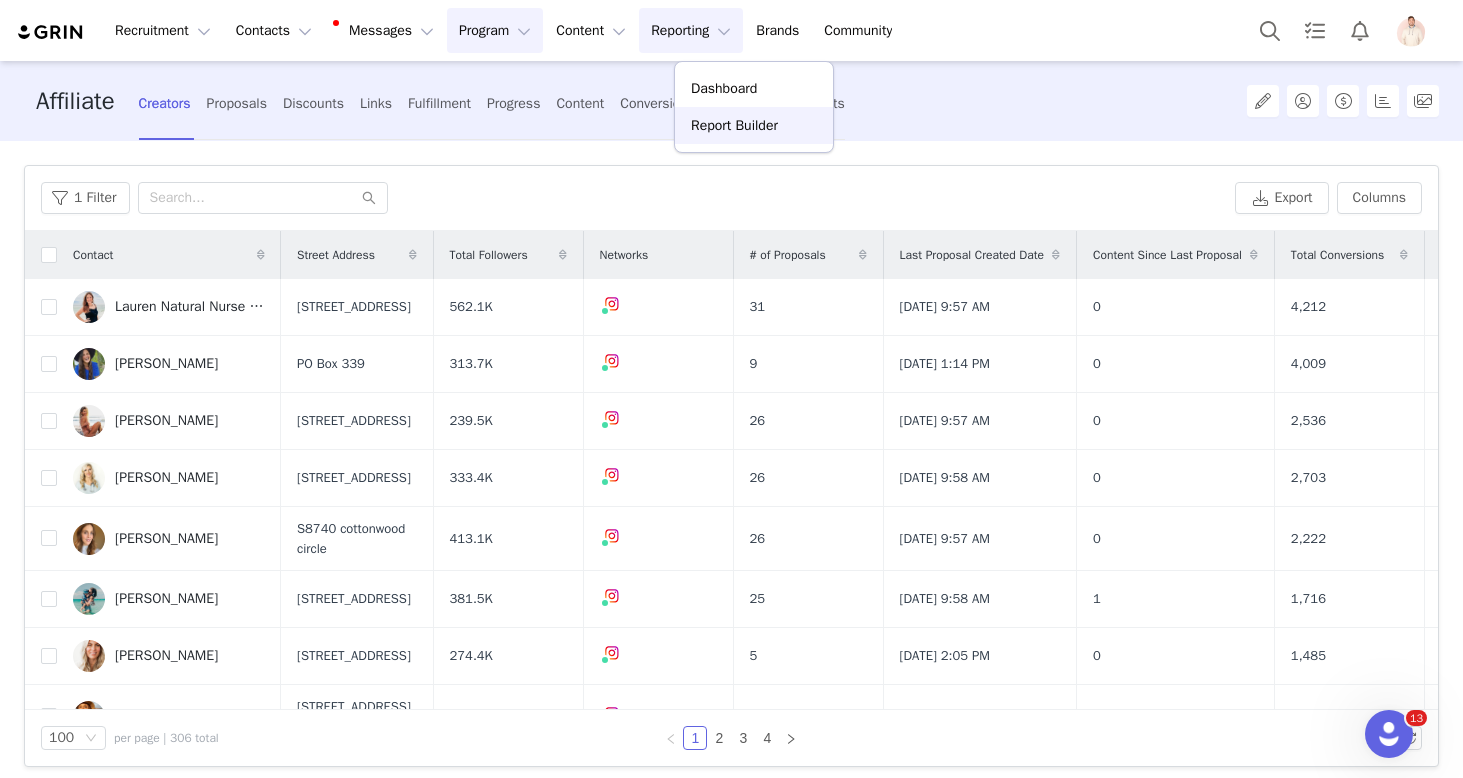 click on "Report Builder" at bounding box center (734, 125) 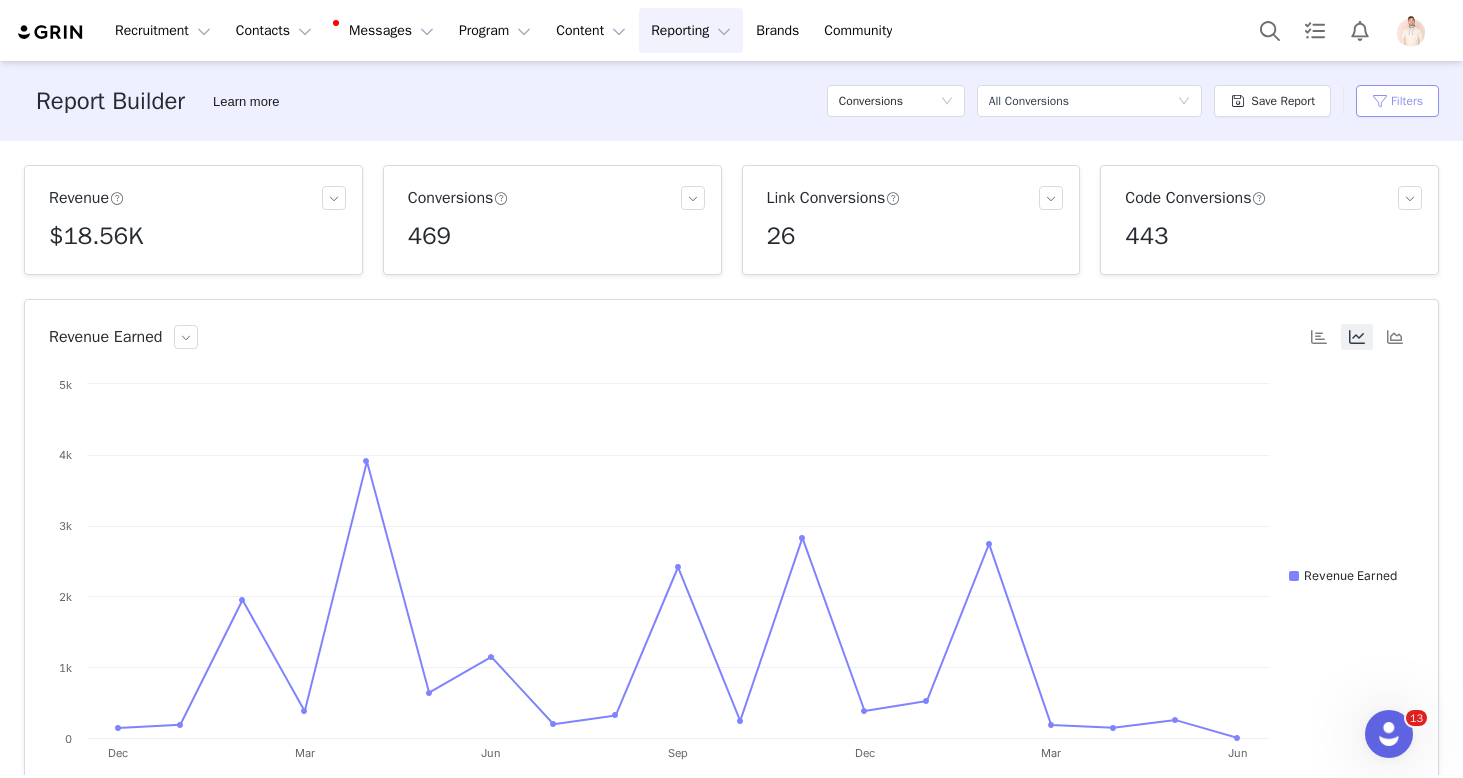 click on "Filters" at bounding box center (1397, 101) 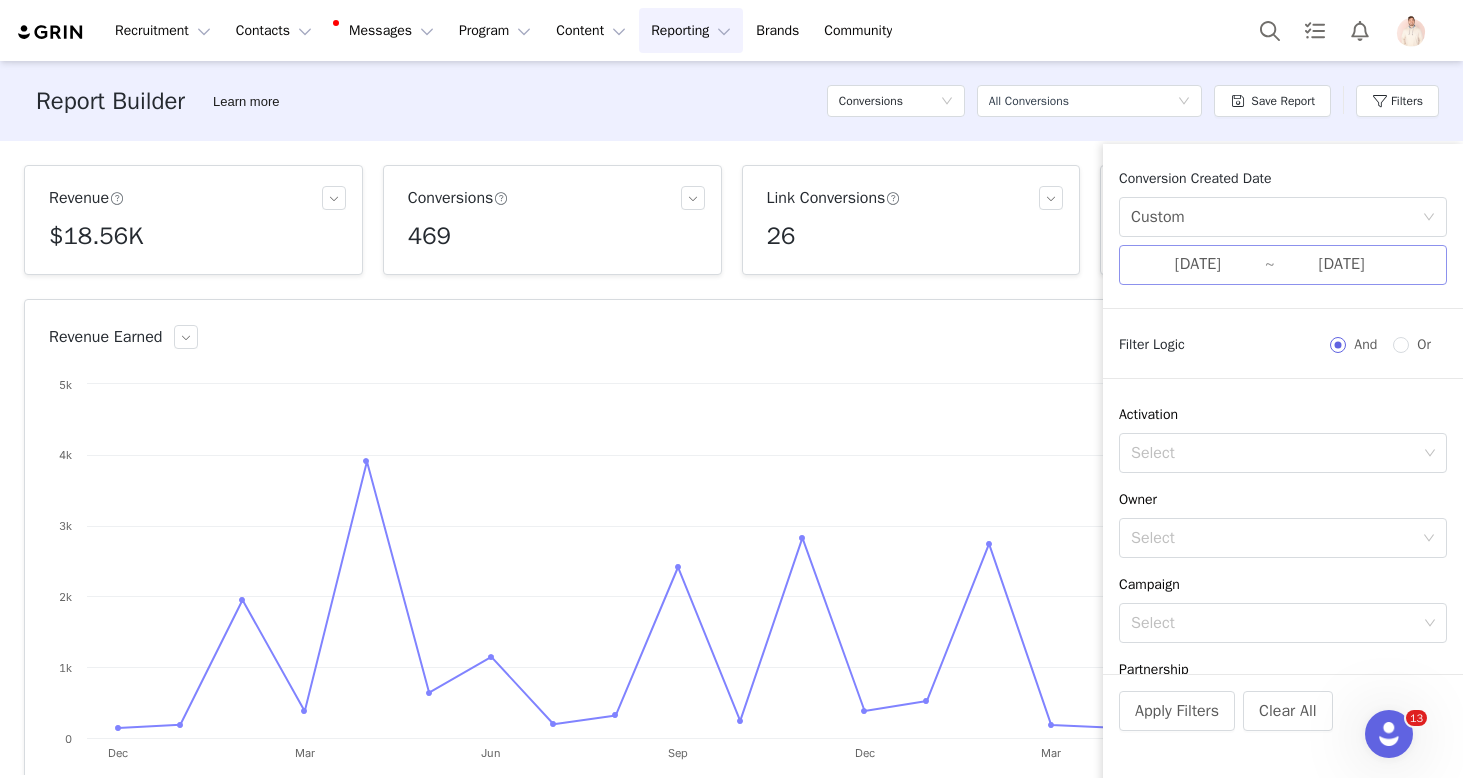 click on "[DATE]" at bounding box center (1198, 265) 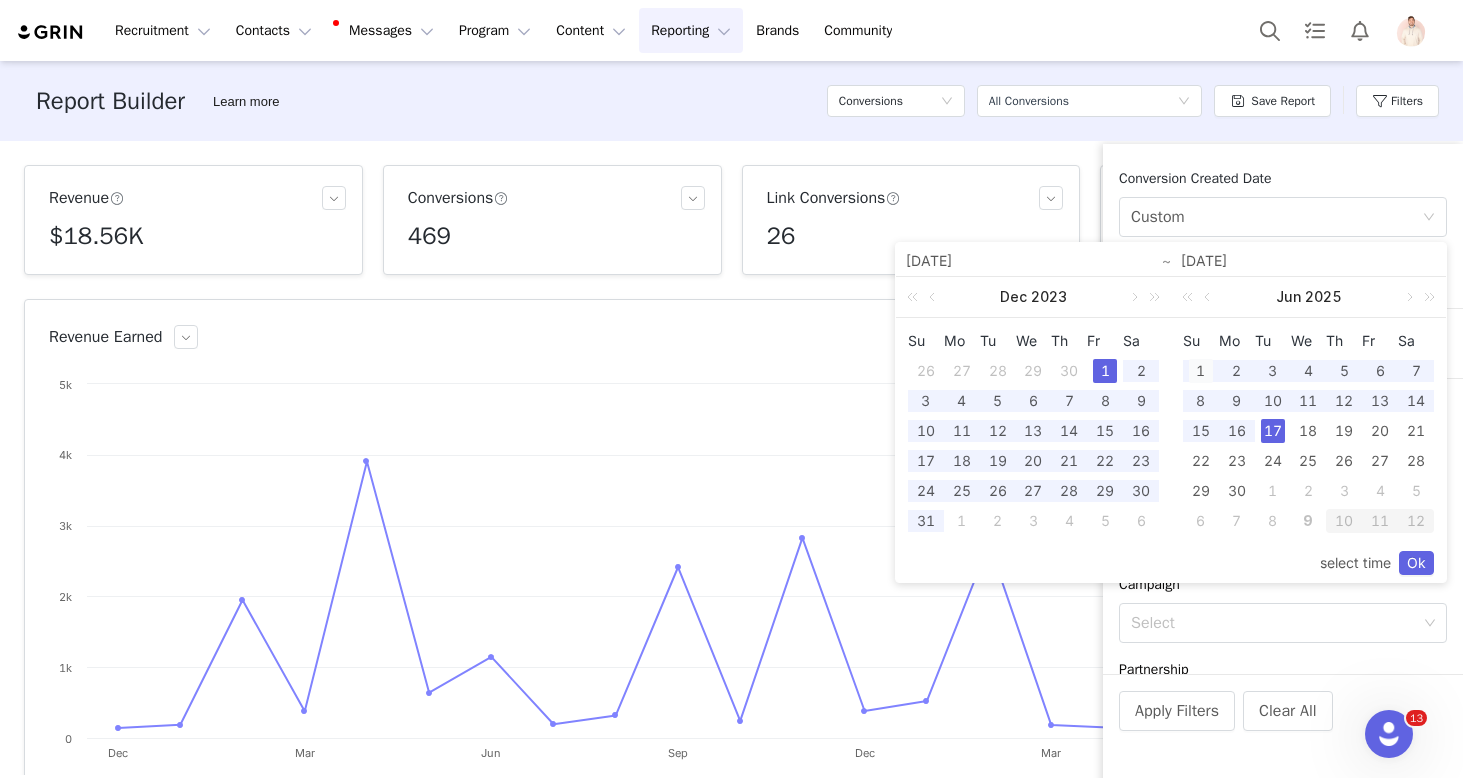 click on "1" at bounding box center (1201, 371) 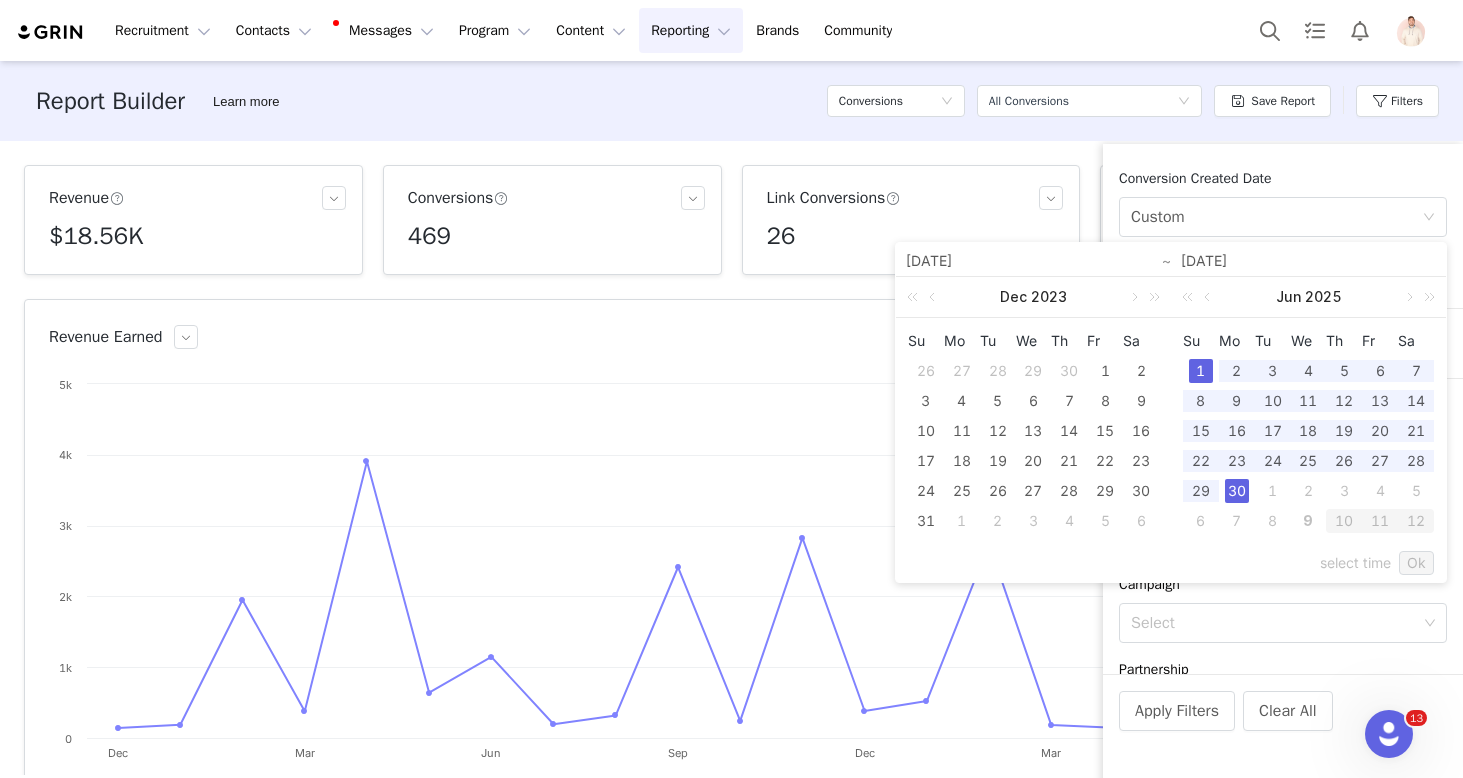 click on "30" at bounding box center [1237, 491] 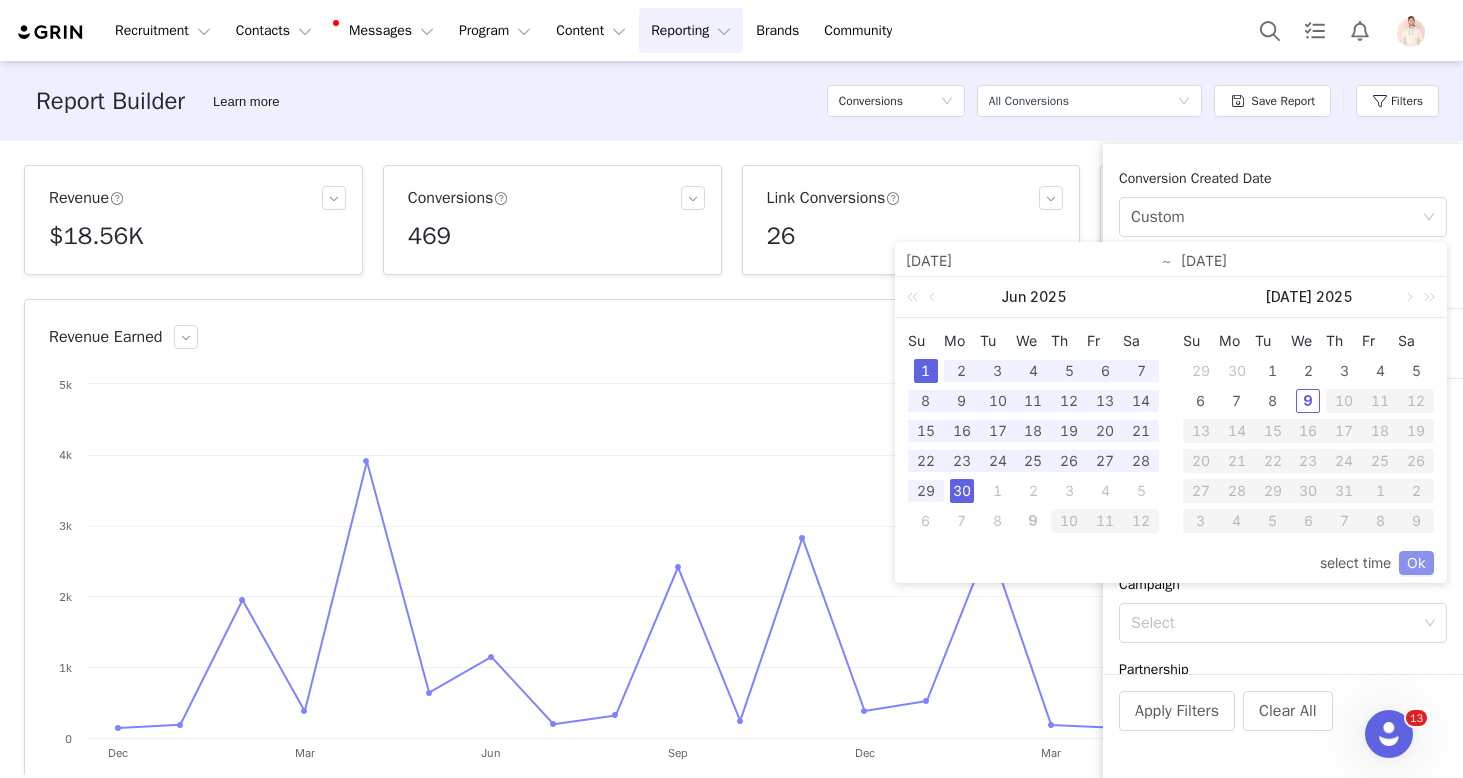 click on "Ok" at bounding box center (1416, 563) 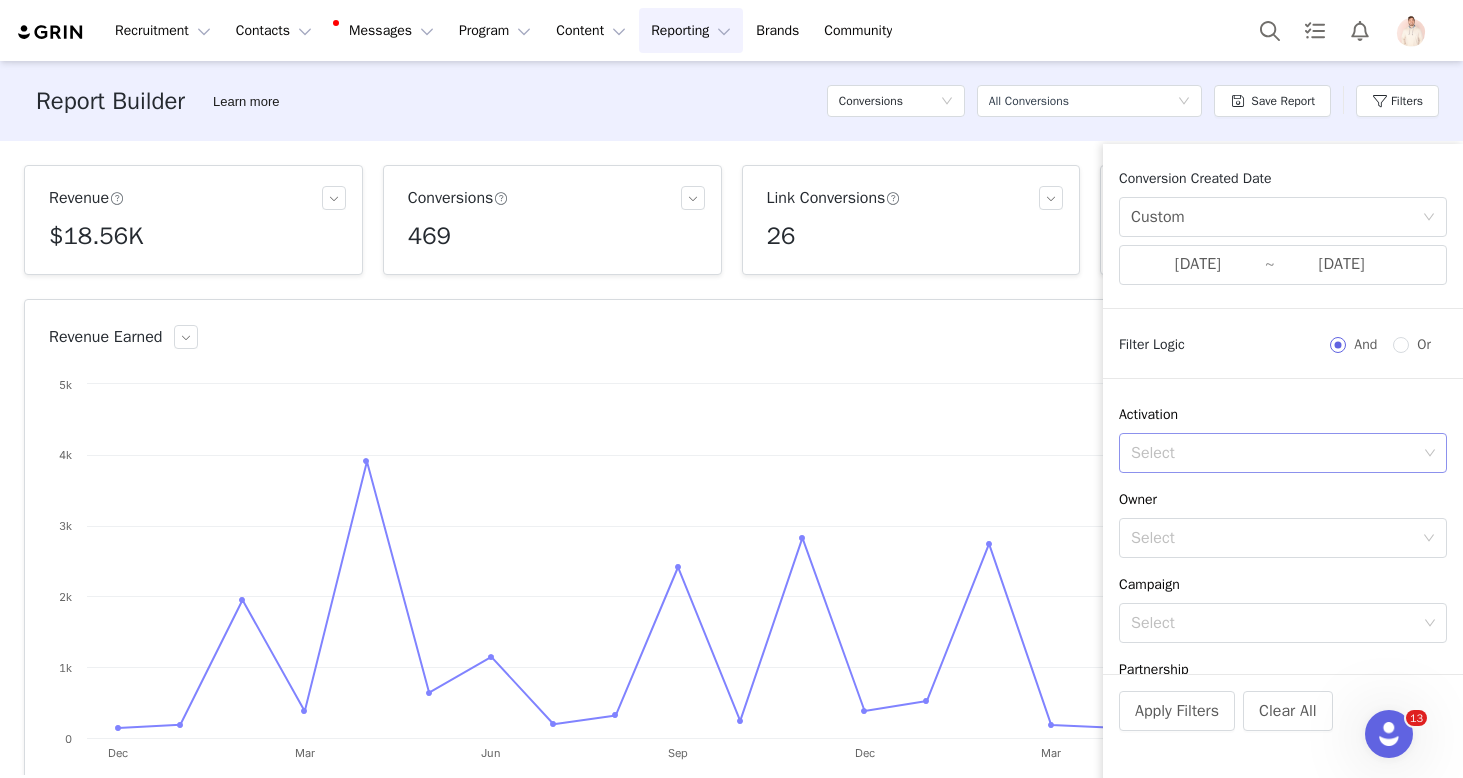 click on "Select" at bounding box center (1274, 453) 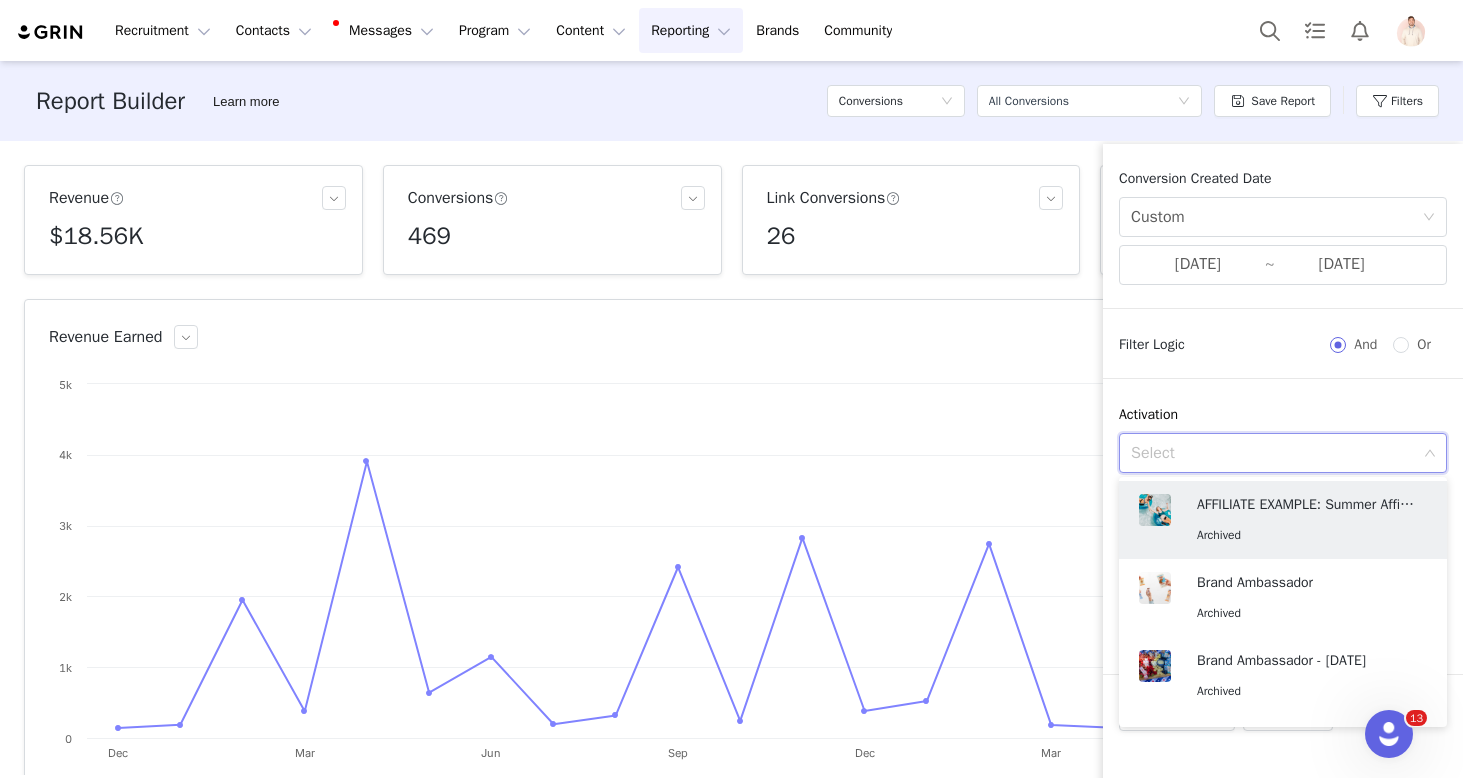 click on "Activation" at bounding box center (1283, 414) 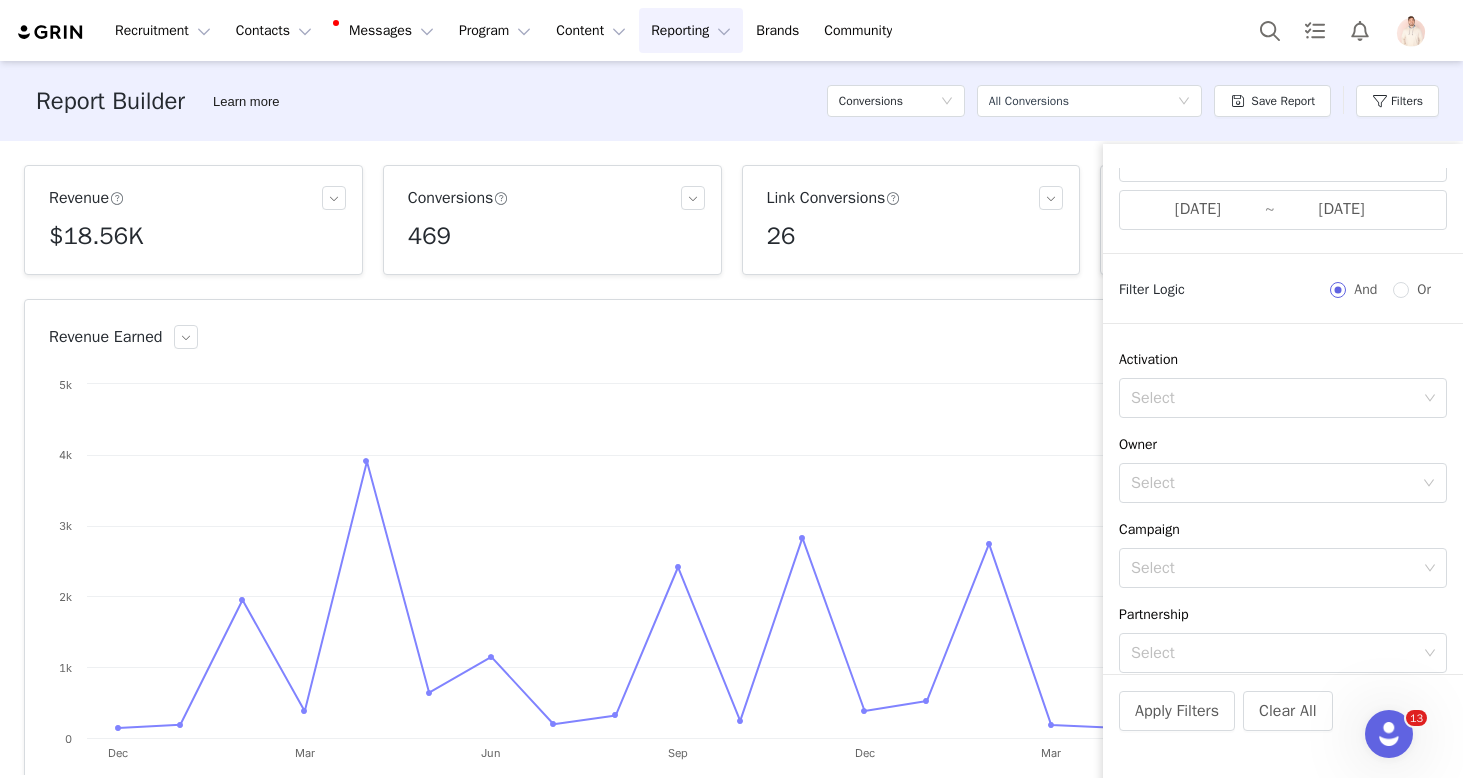scroll, scrollTop: 102, scrollLeft: 0, axis: vertical 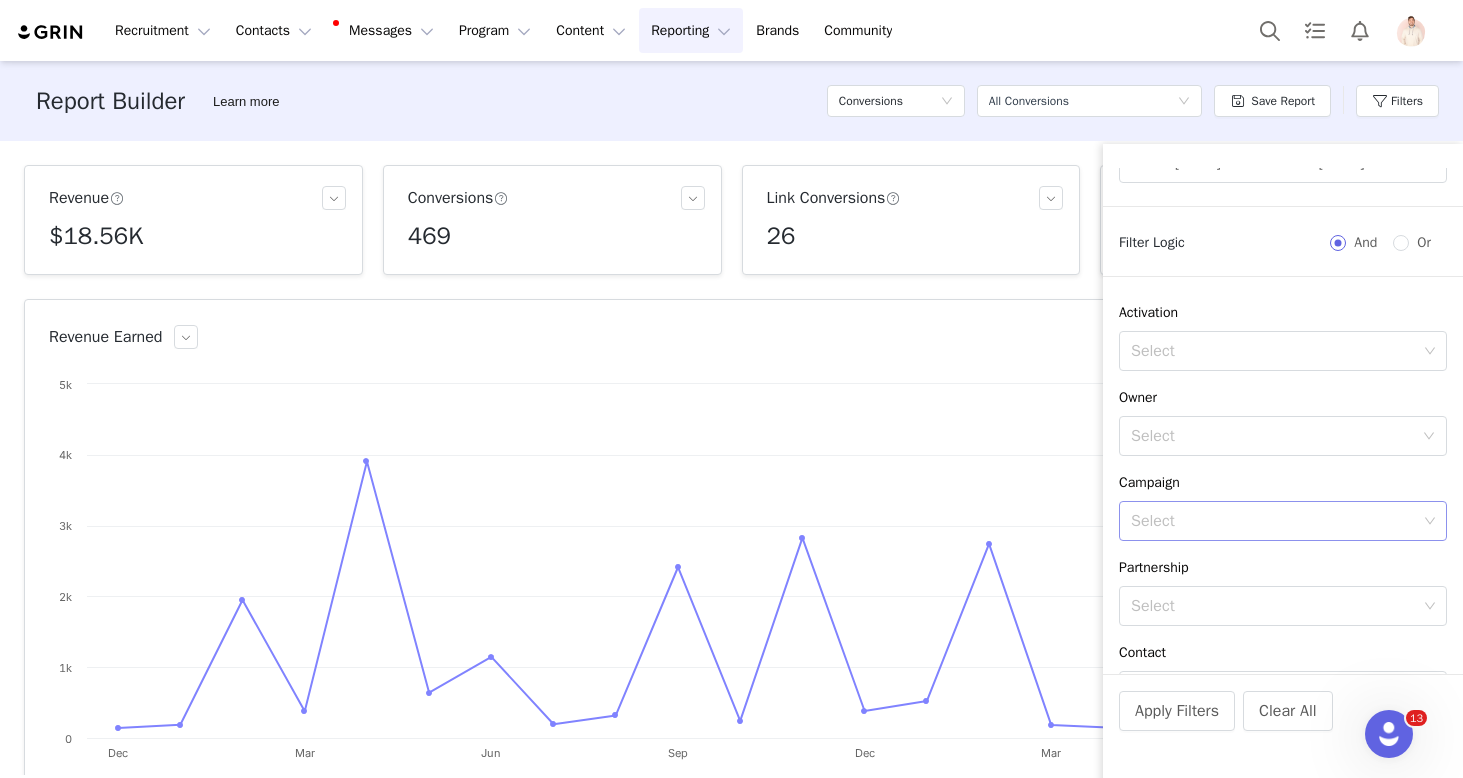 click on "Select" at bounding box center [1274, 521] 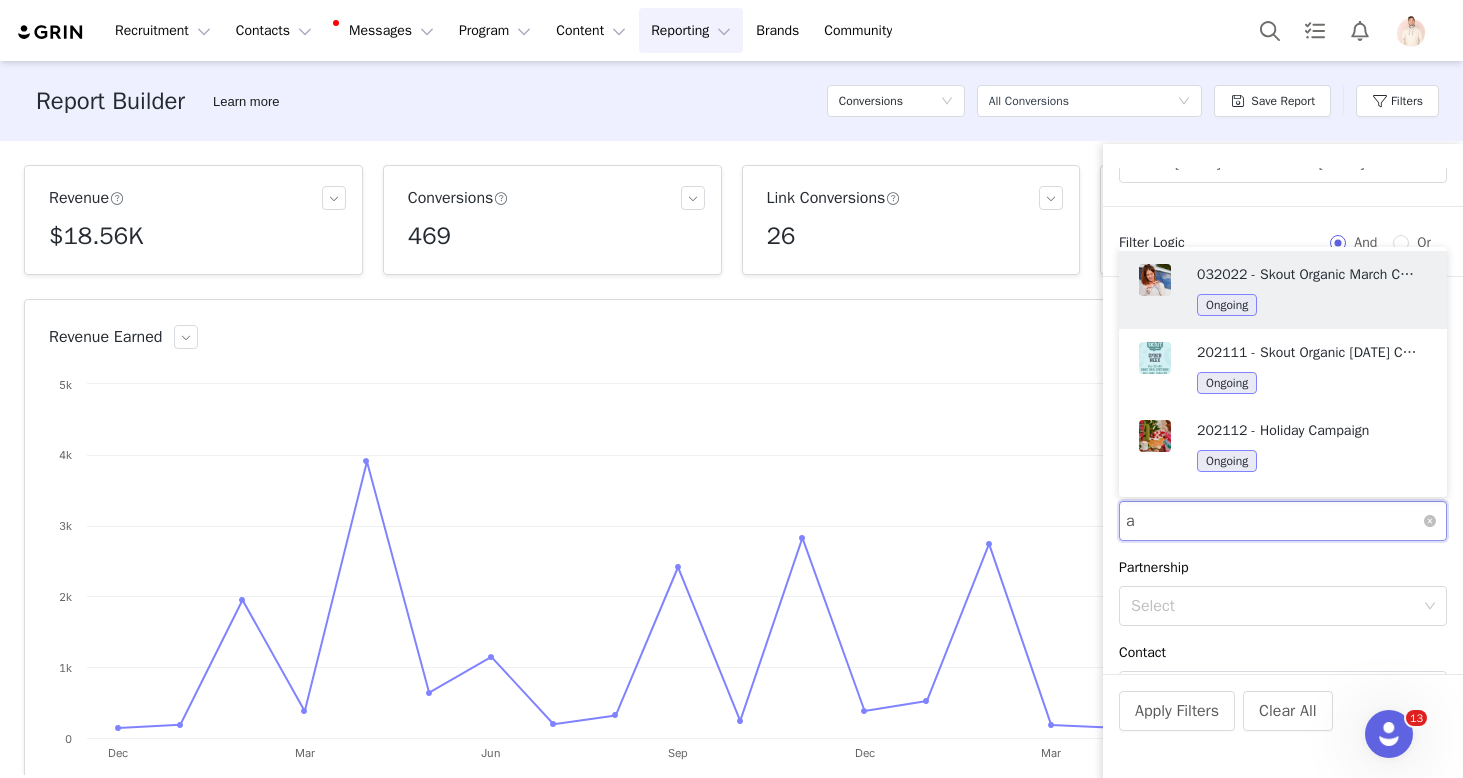 type on "af" 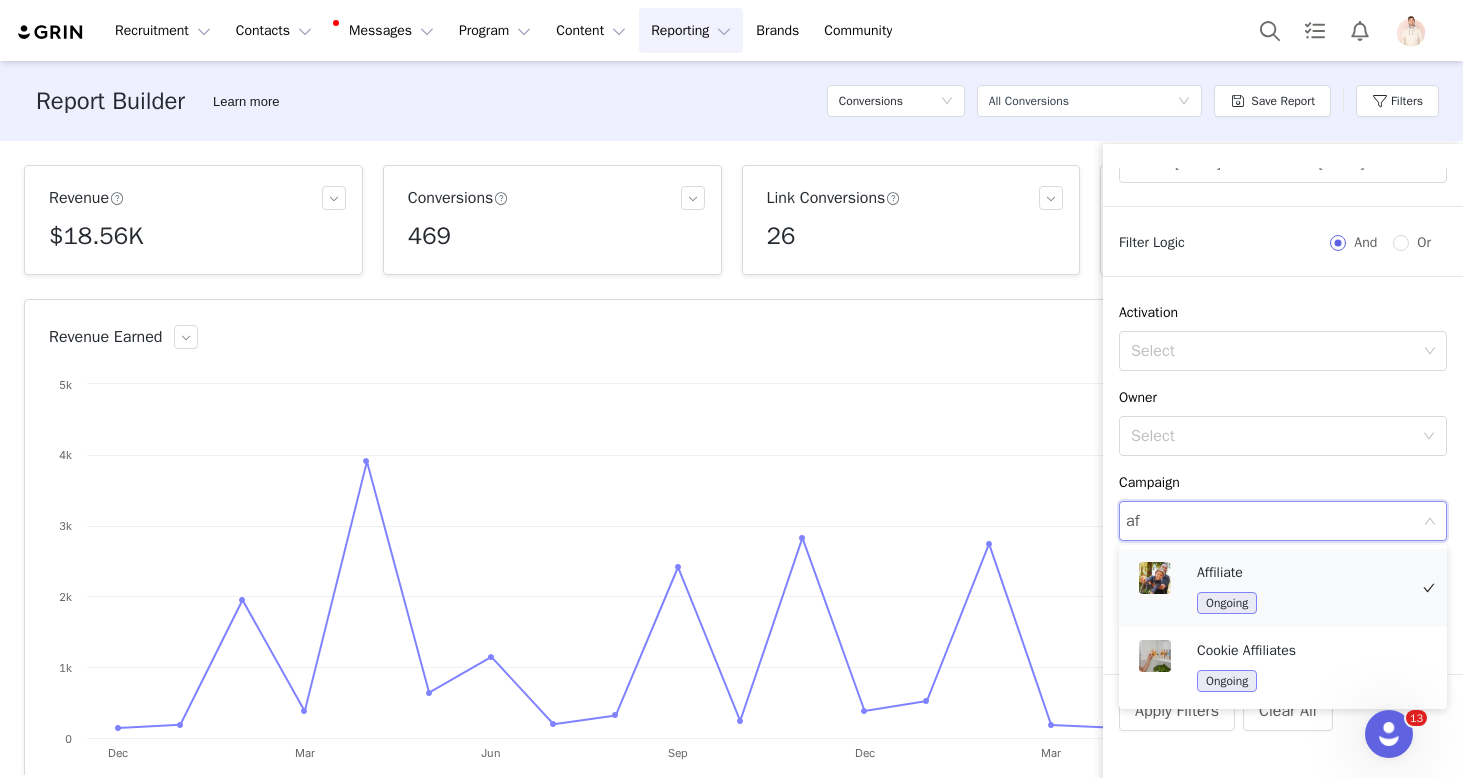 click at bounding box center [1155, 578] 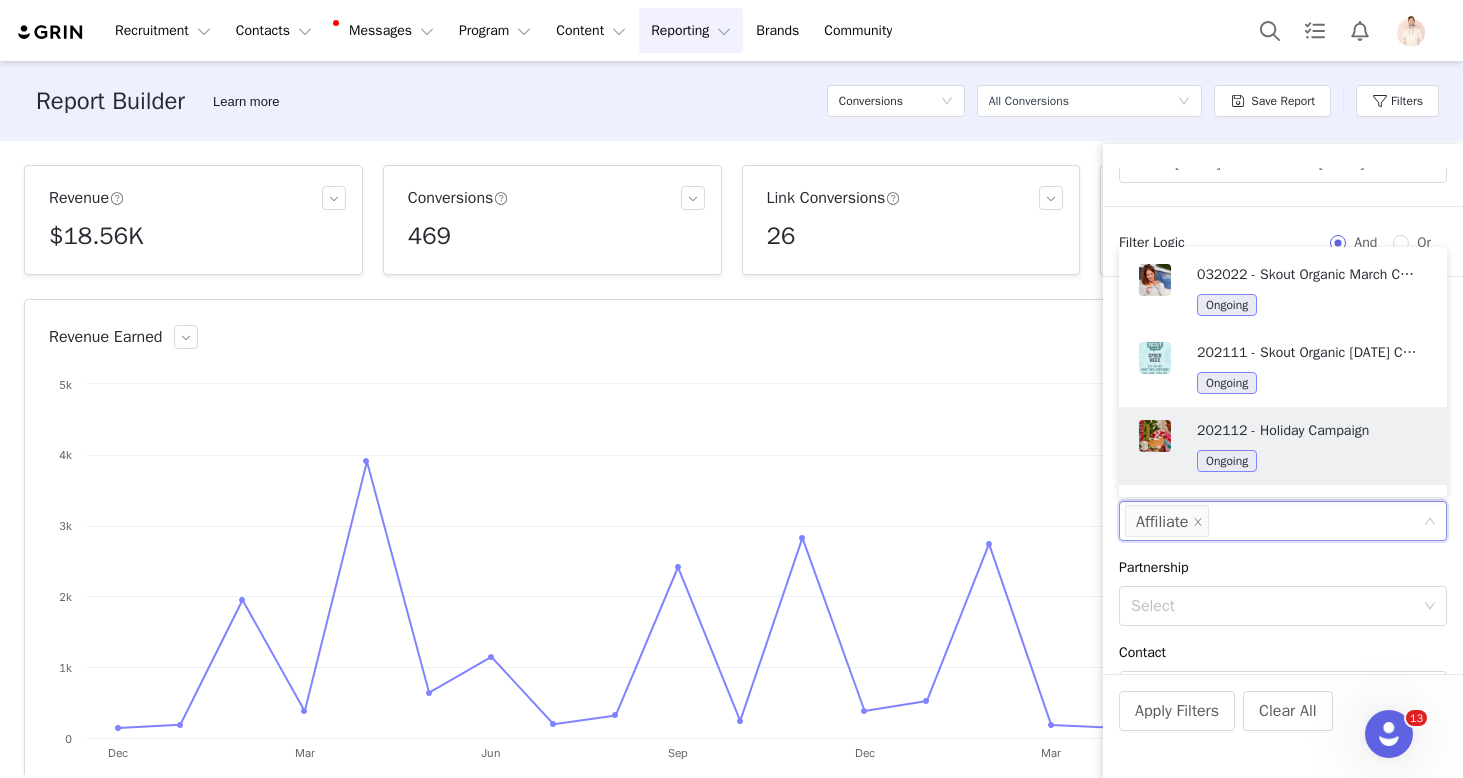 scroll, scrollTop: 68, scrollLeft: 0, axis: vertical 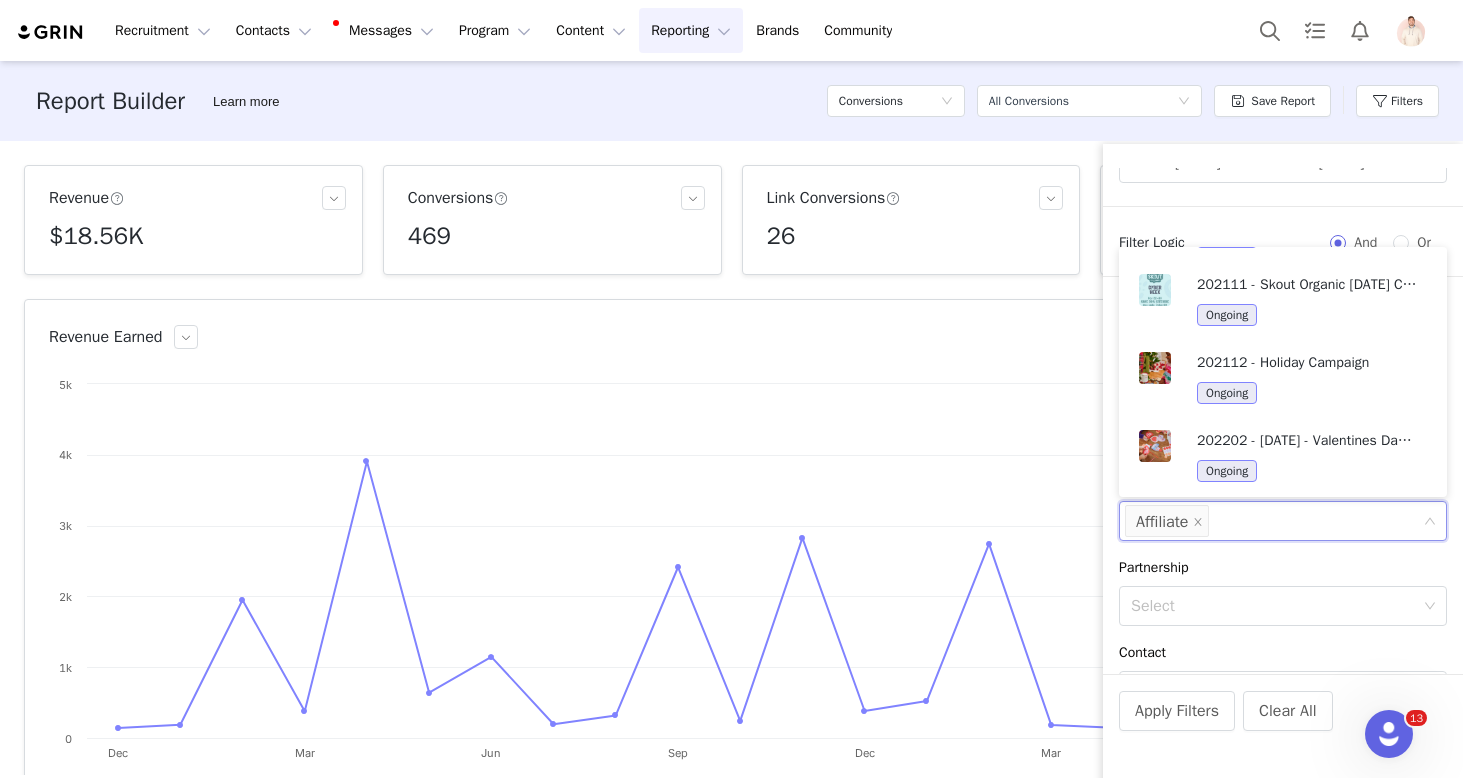 click on "Partnership" at bounding box center (1283, 567) 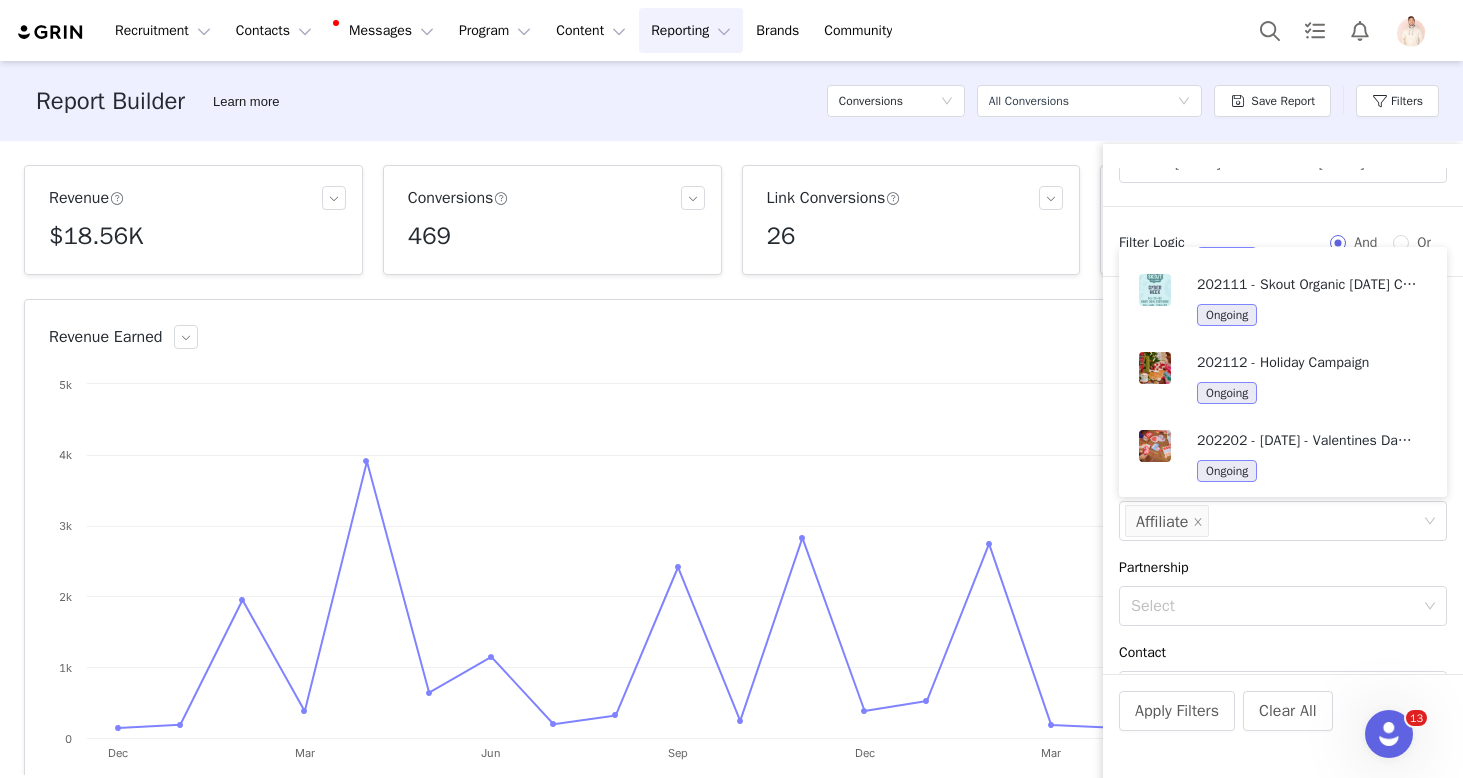 scroll, scrollTop: 308, scrollLeft: 0, axis: vertical 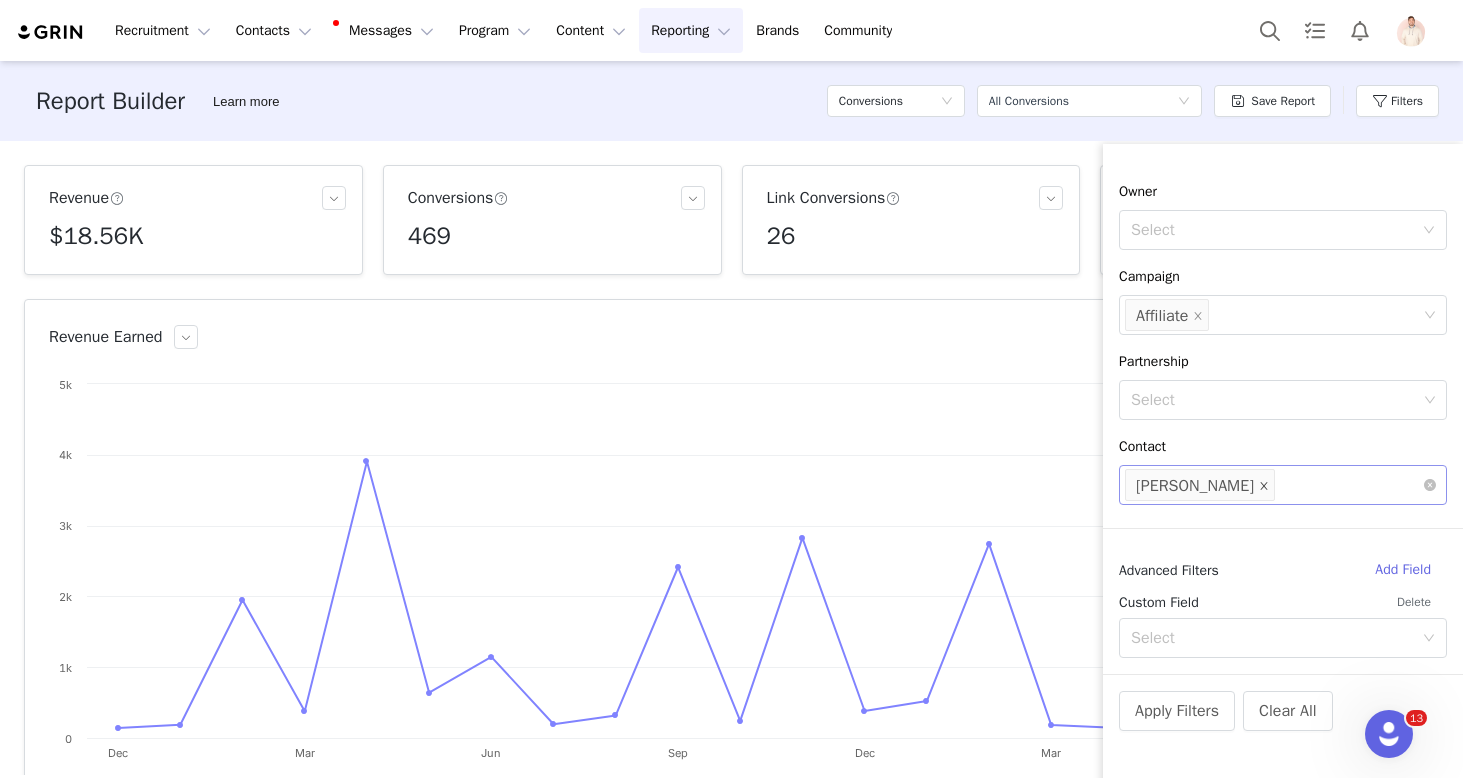 click 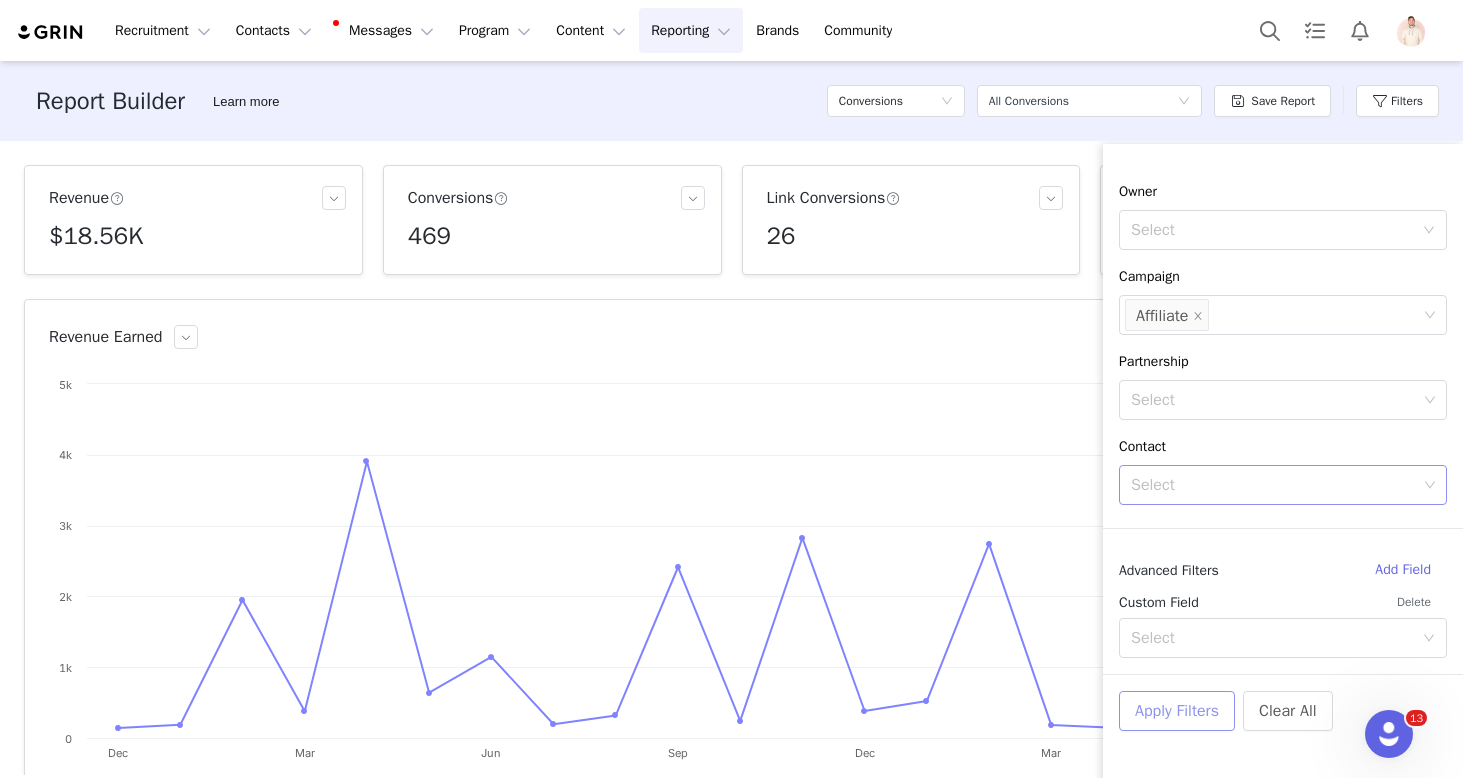 click on "Apply Filters" at bounding box center [1177, 711] 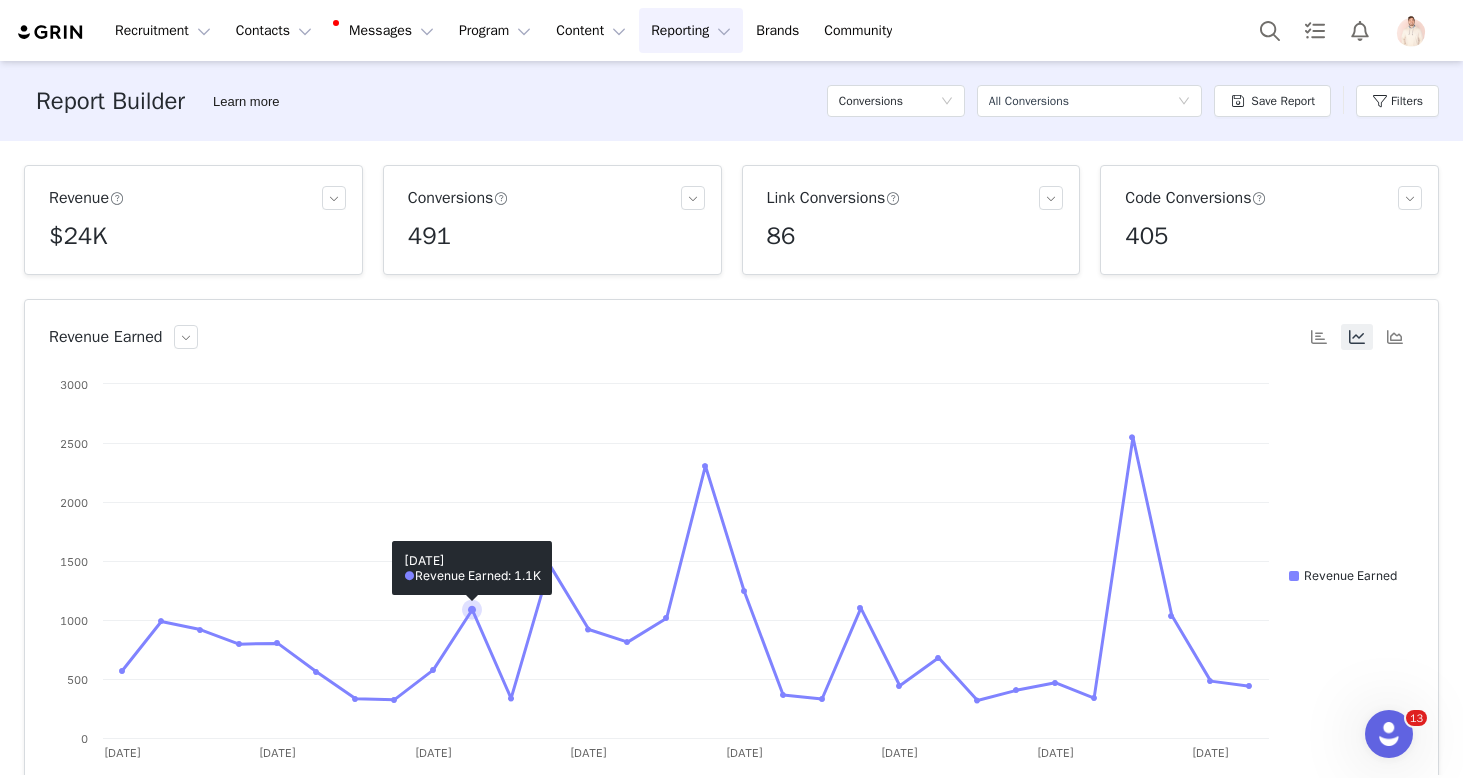 scroll, scrollTop: 414, scrollLeft: 0, axis: vertical 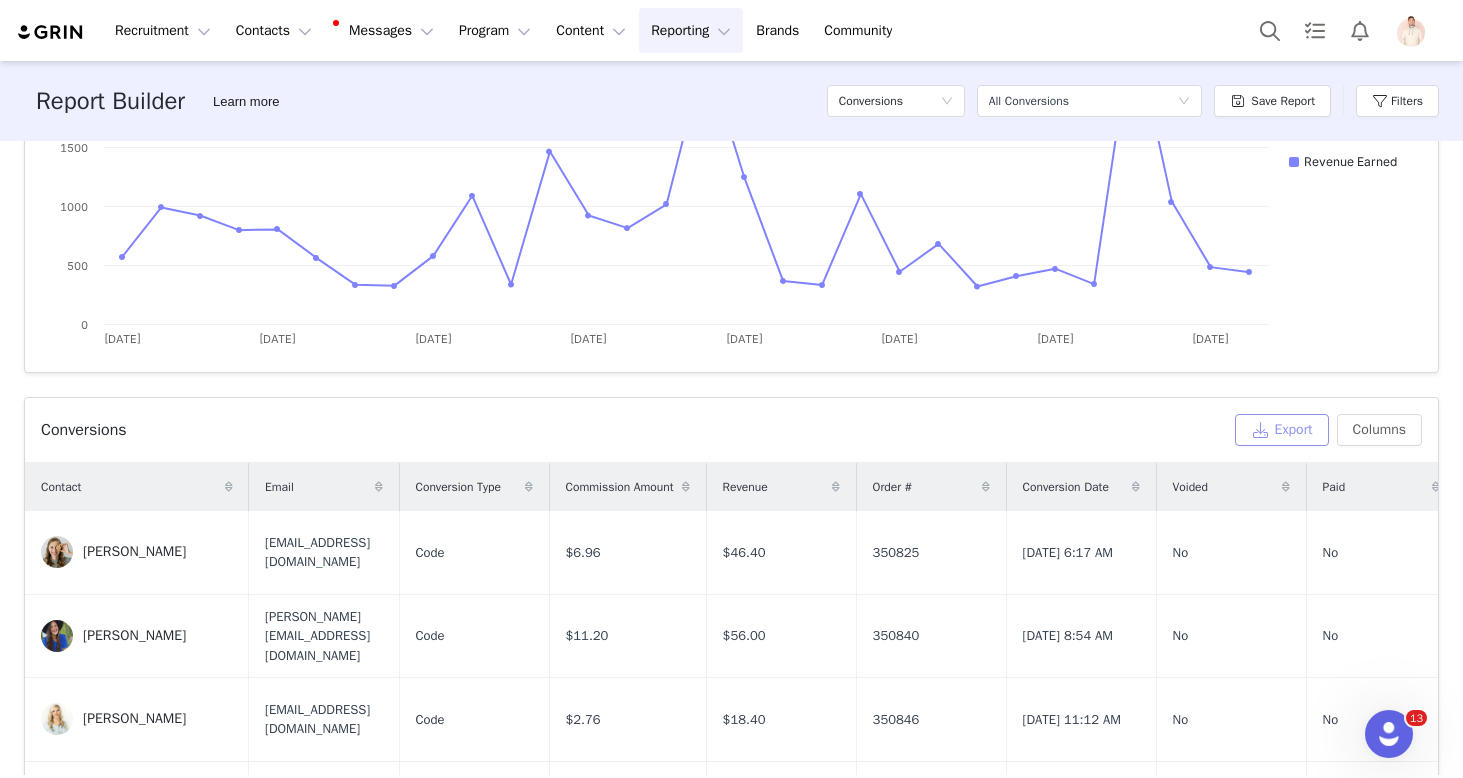 click on "Export" at bounding box center (1282, 430) 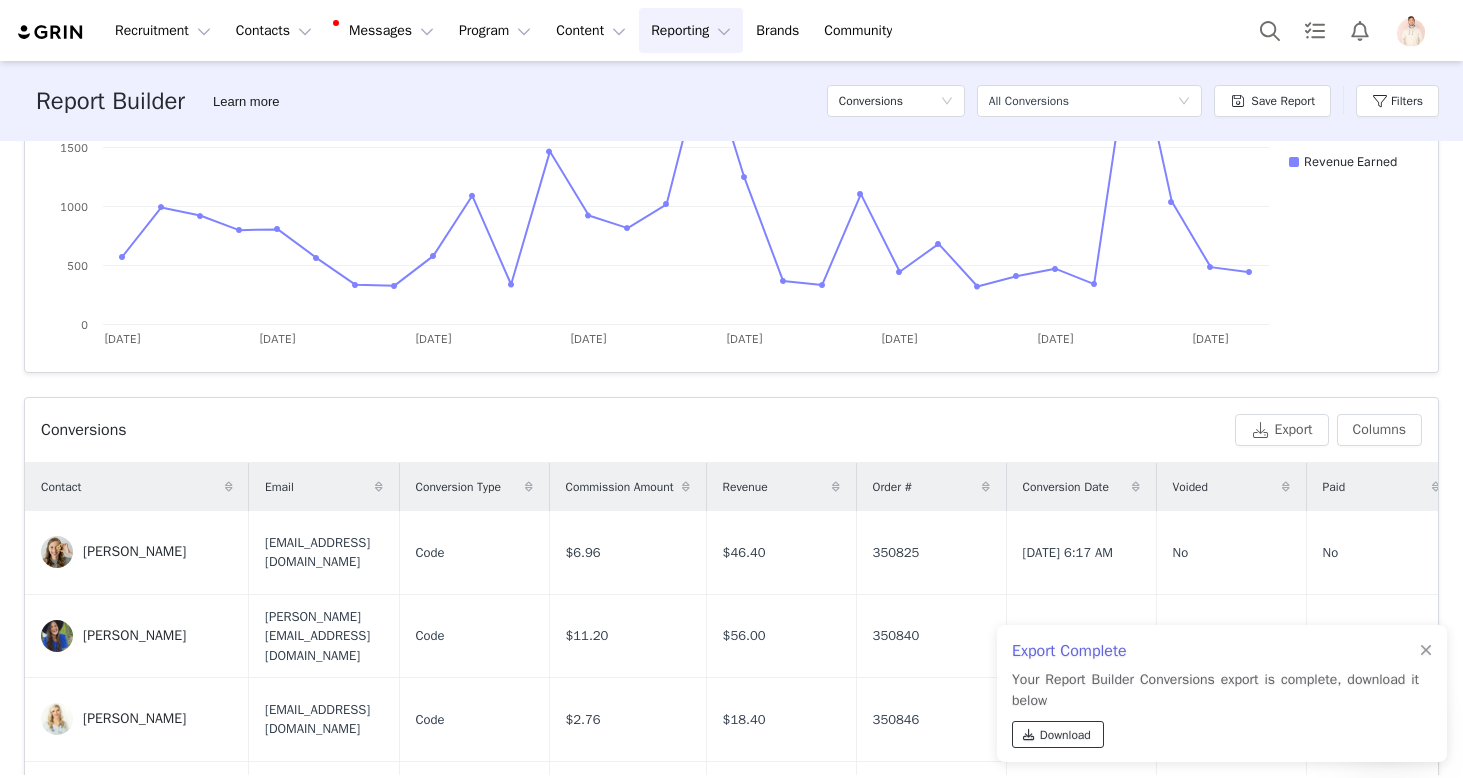 click on "Download" at bounding box center (1065, 735) 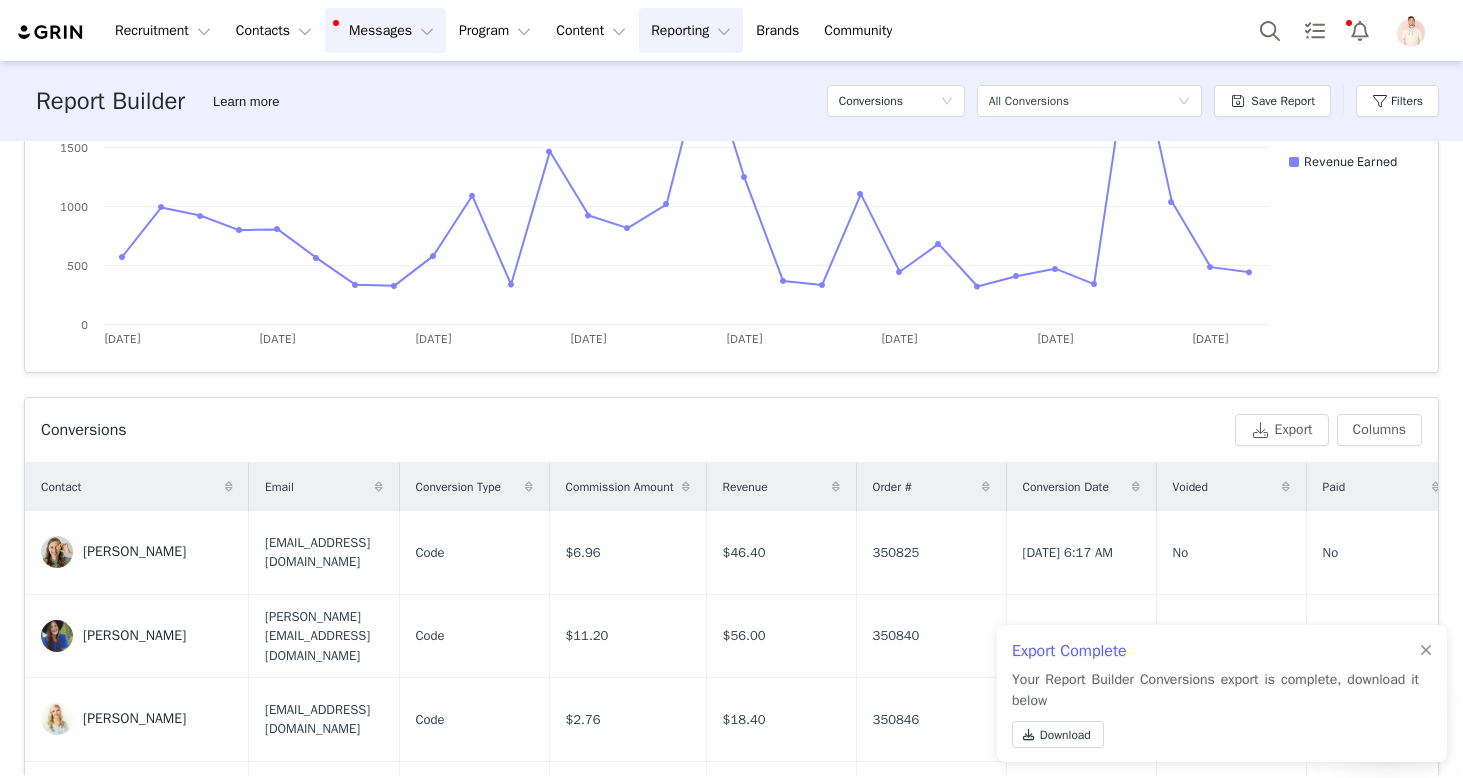 click on "Messages Messages" at bounding box center (385, 30) 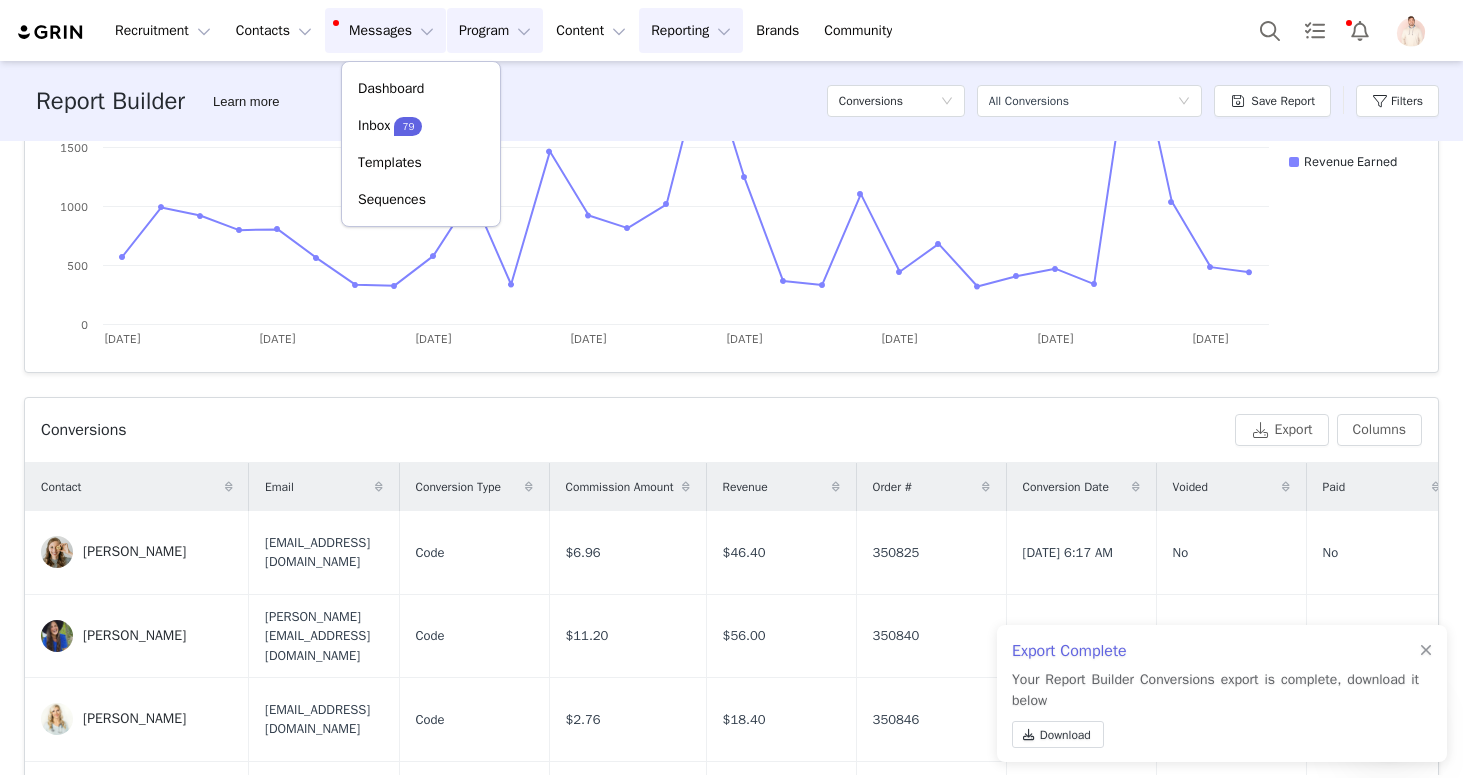 click on "Program Program" at bounding box center (495, 30) 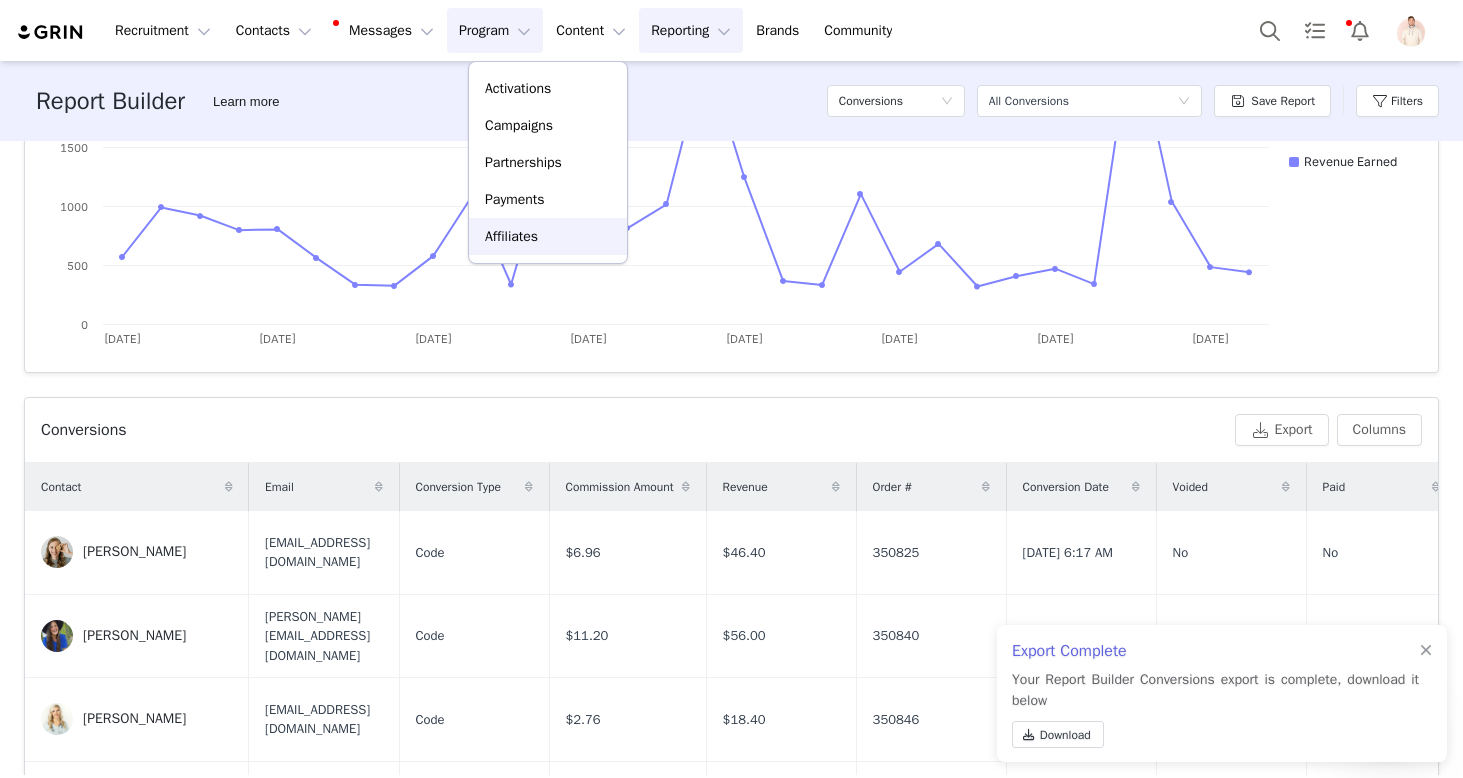 click on "Affiliates" at bounding box center [548, 236] 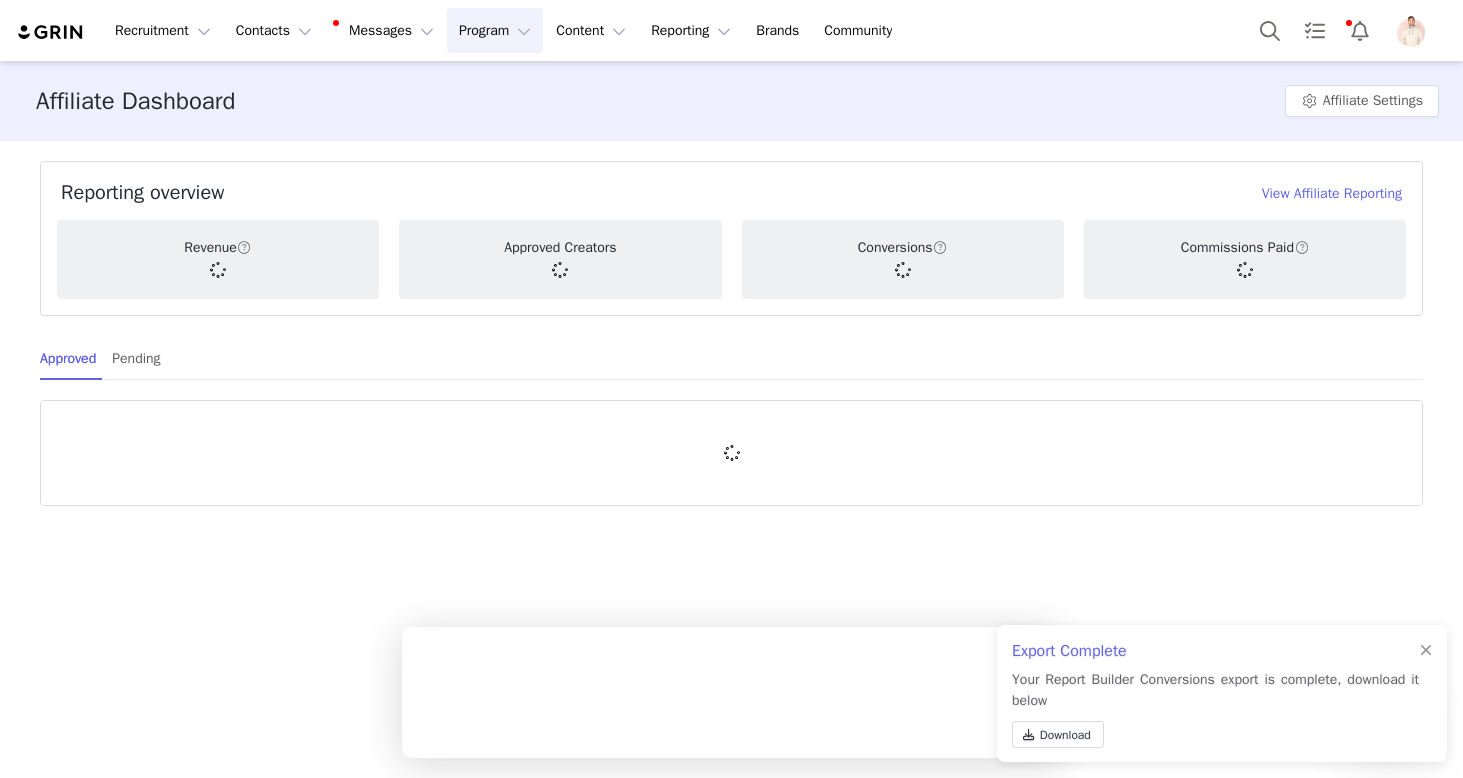 click on "Program Program" at bounding box center [495, 30] 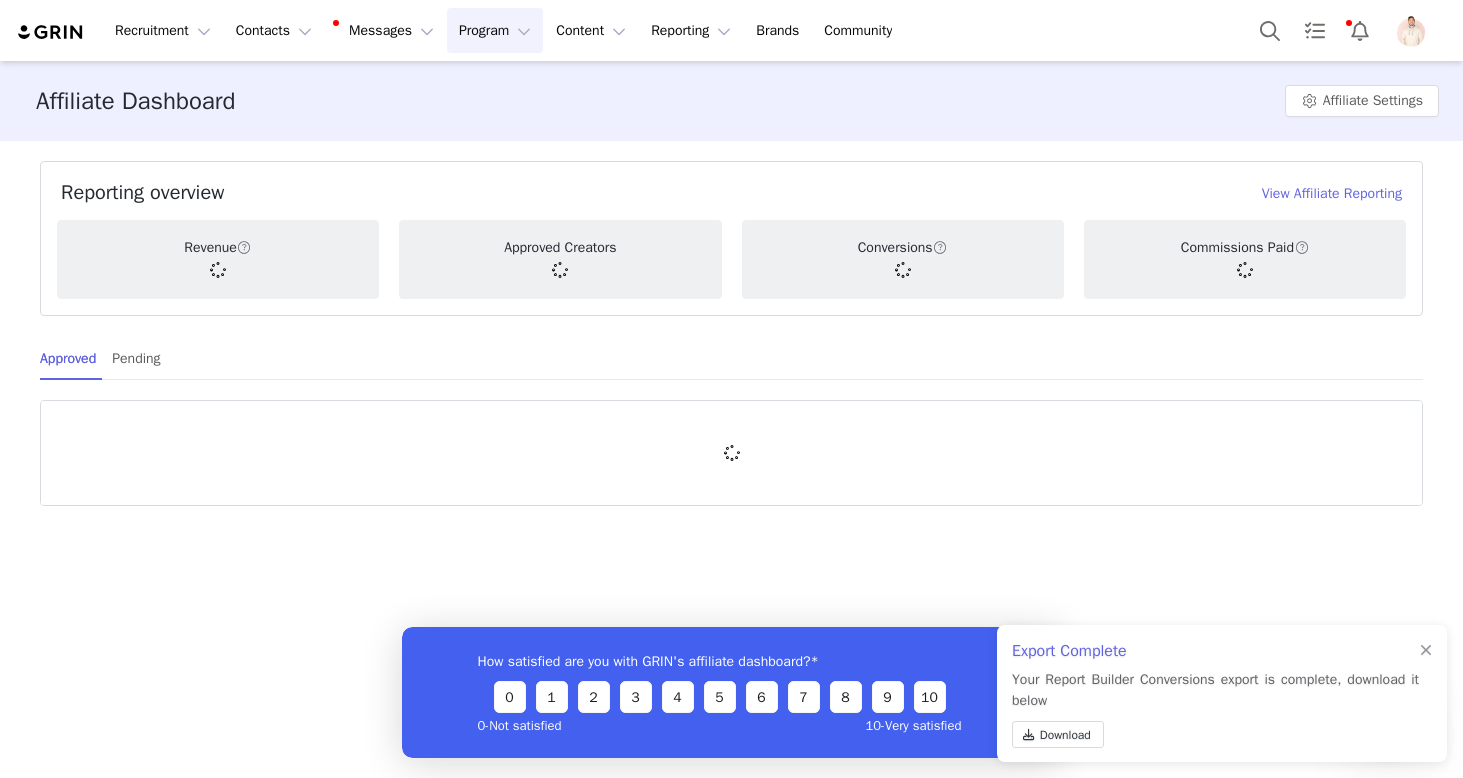scroll, scrollTop: 0, scrollLeft: 0, axis: both 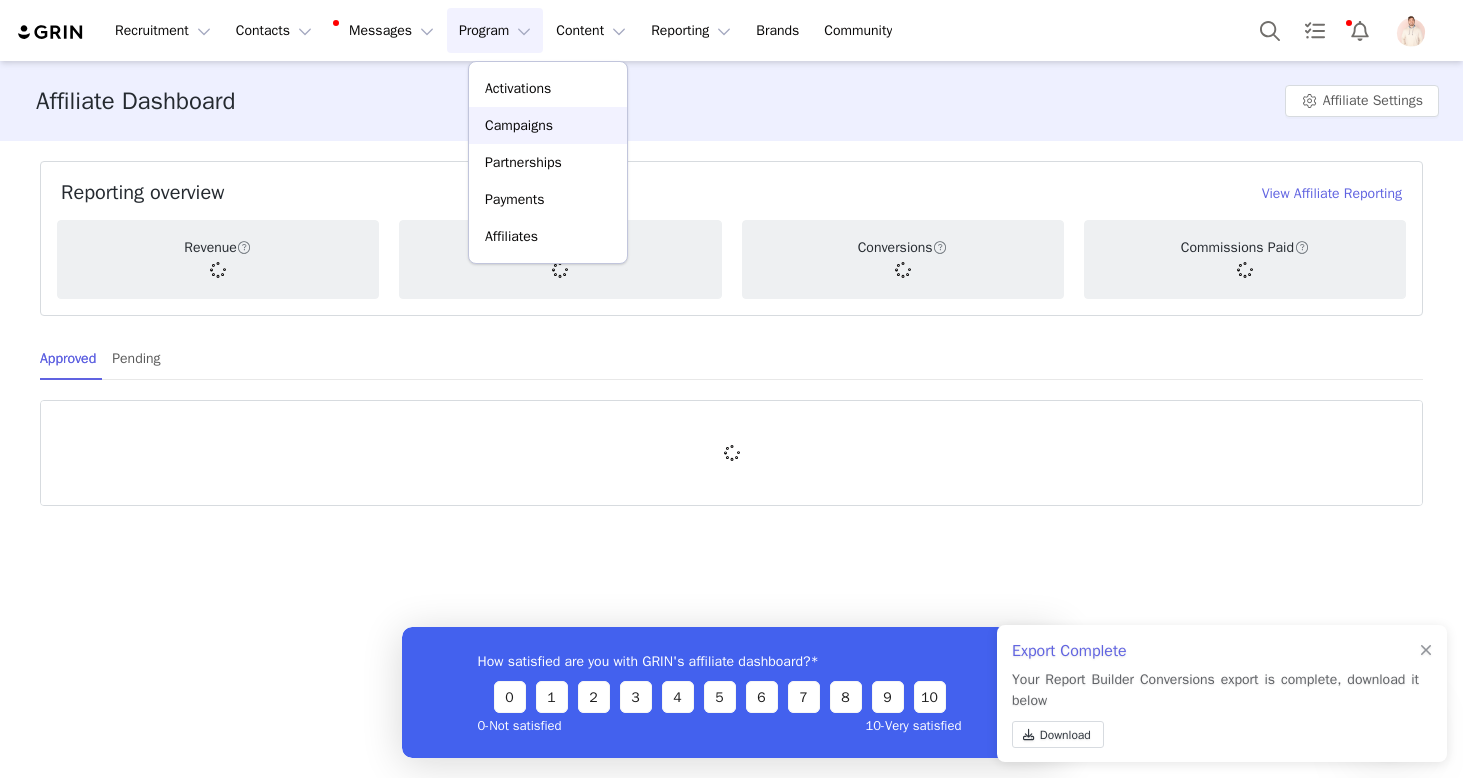 click on "Campaigns" at bounding box center (519, 125) 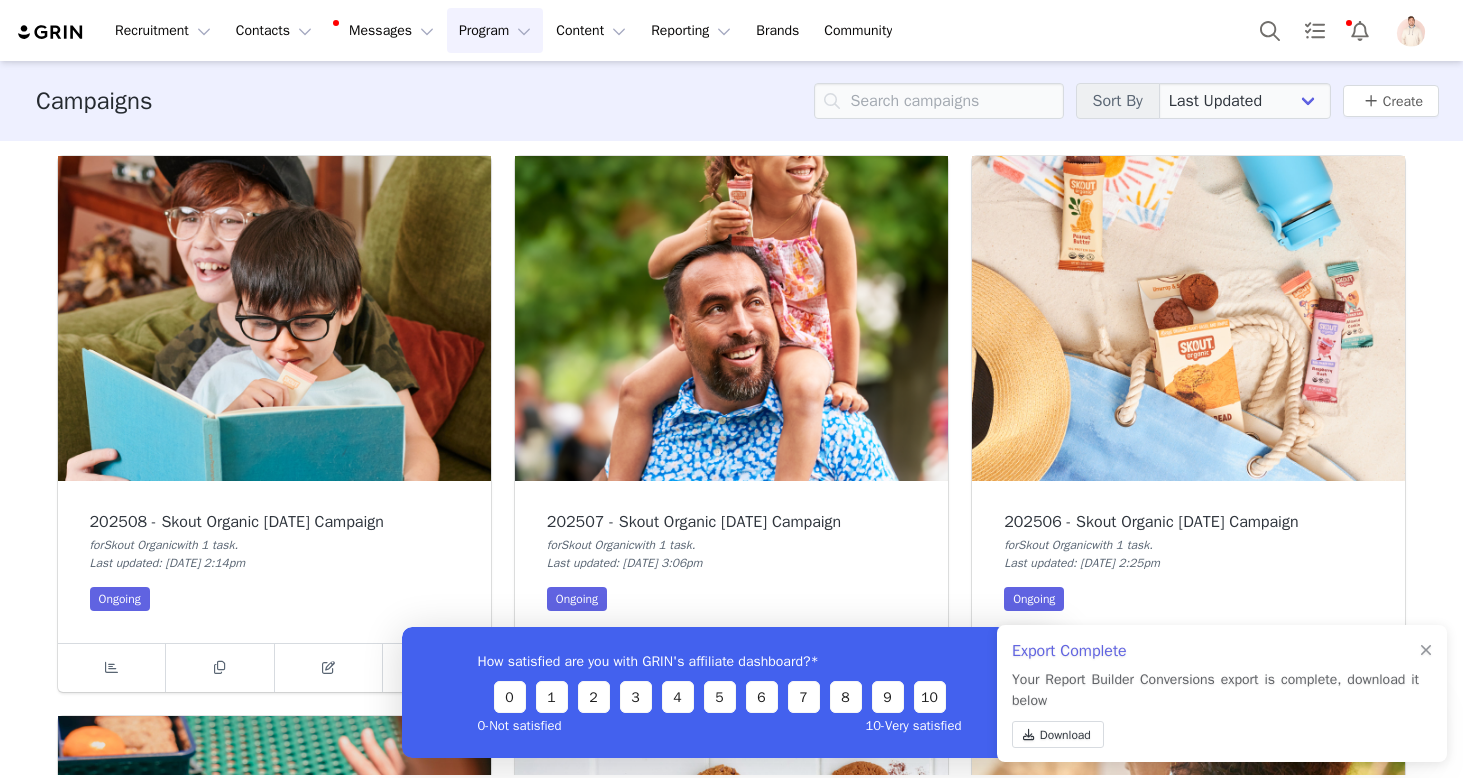 scroll, scrollTop: 213, scrollLeft: 0, axis: vertical 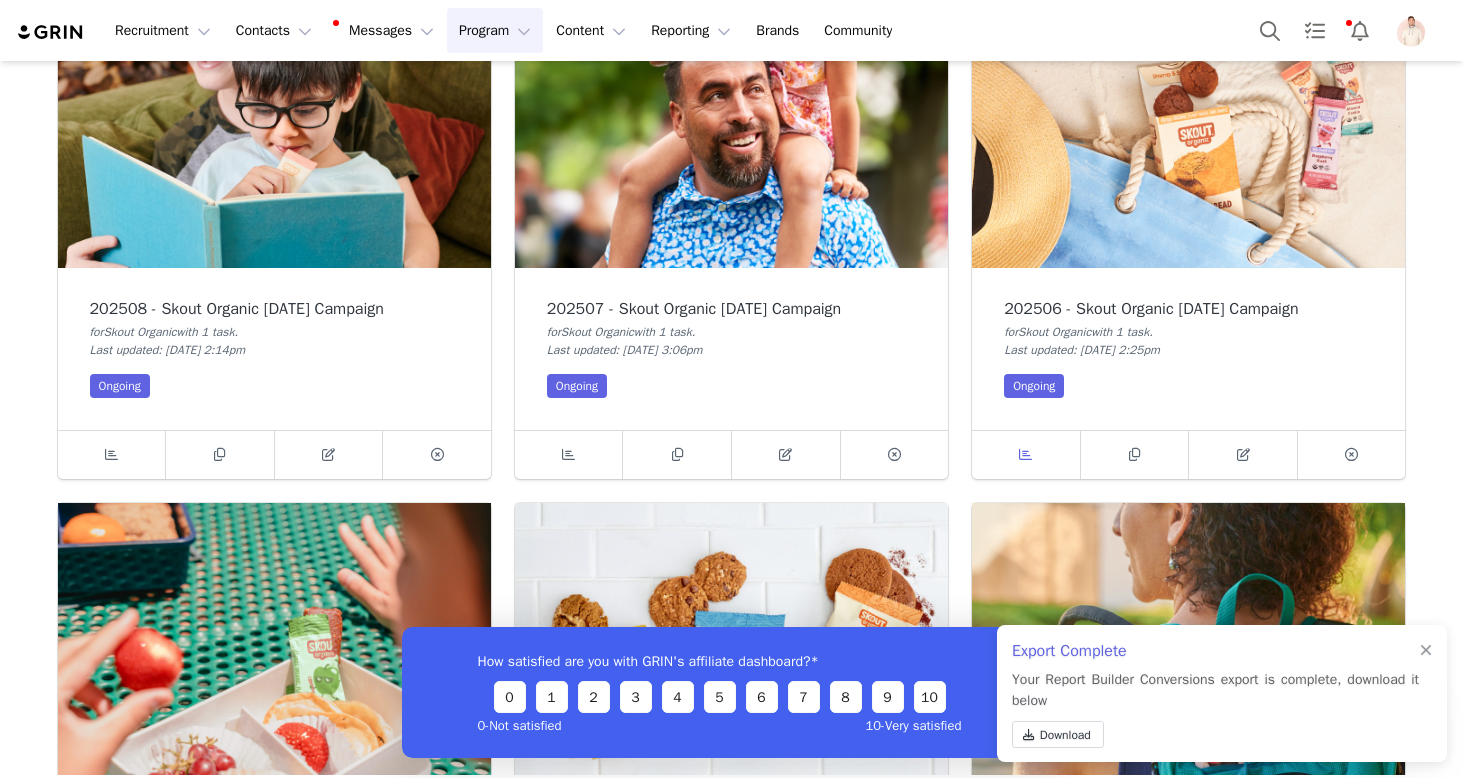 click at bounding box center [1026, 455] 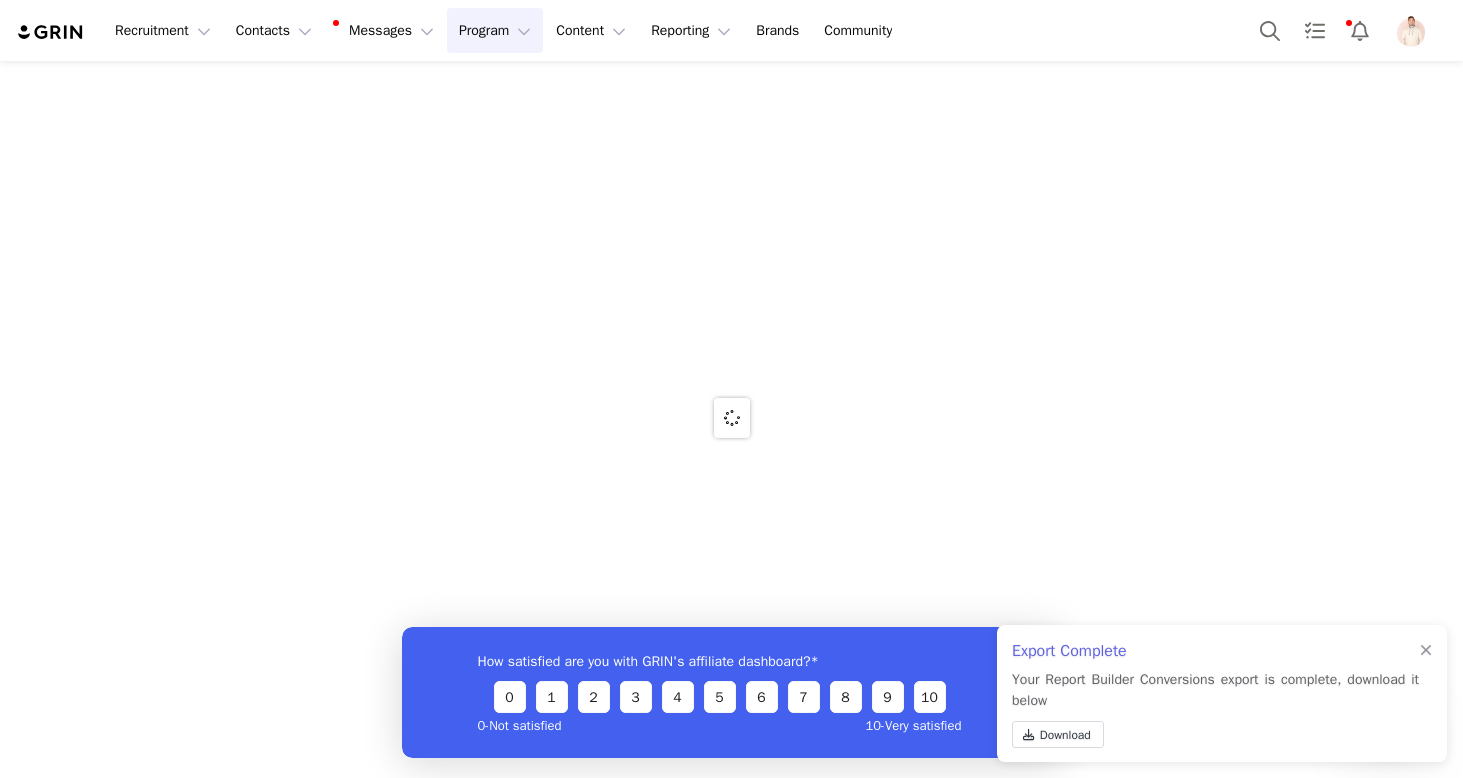 scroll, scrollTop: 0, scrollLeft: 0, axis: both 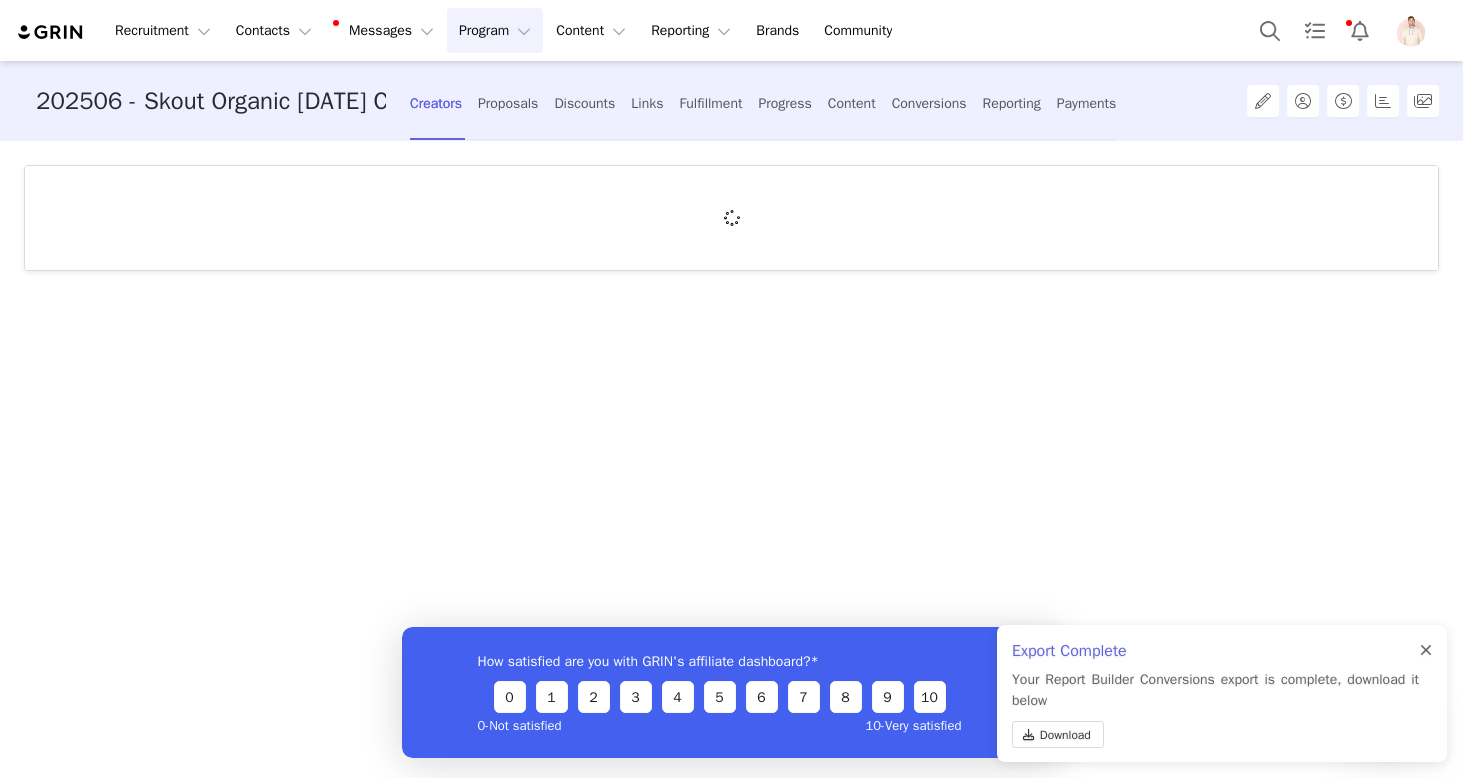 click at bounding box center [1426, 651] 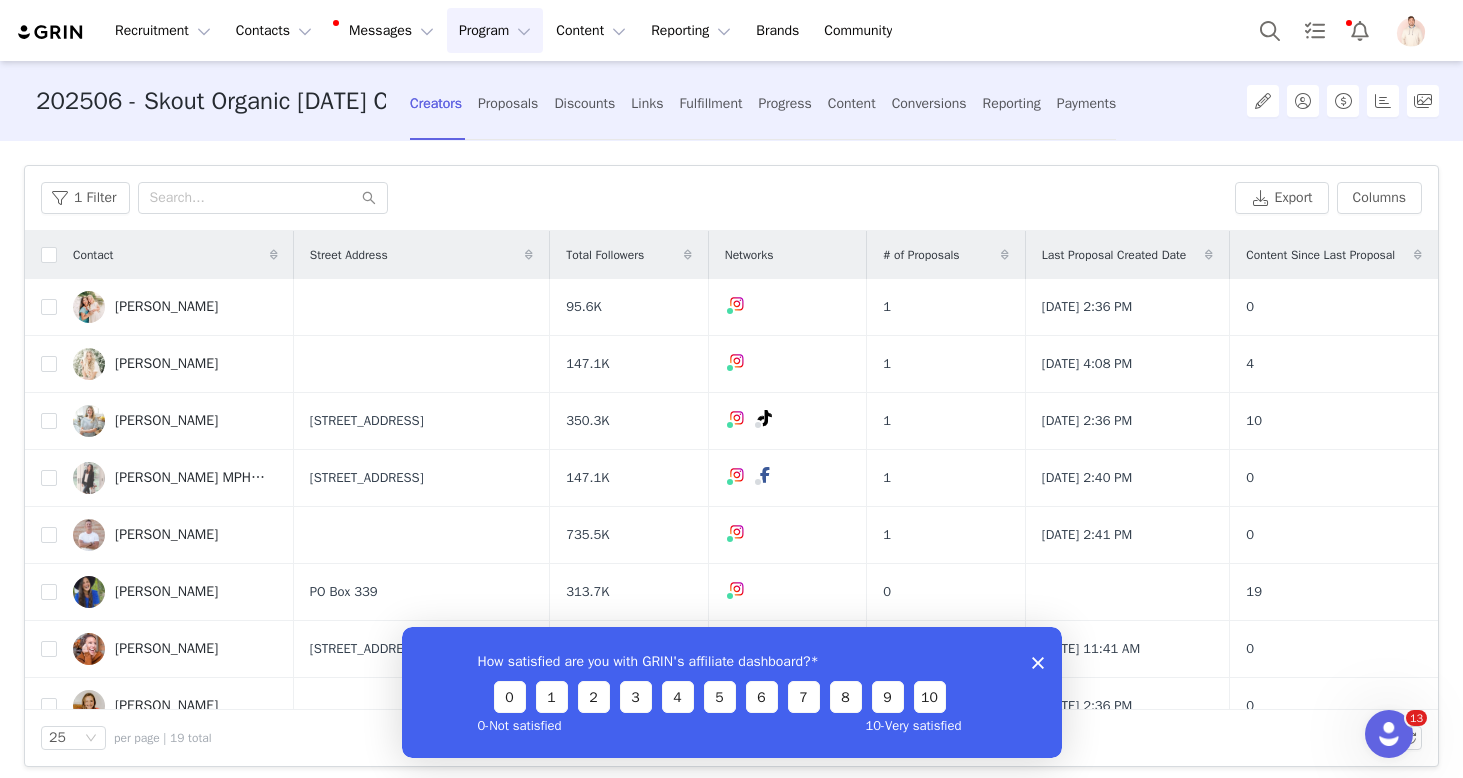 click 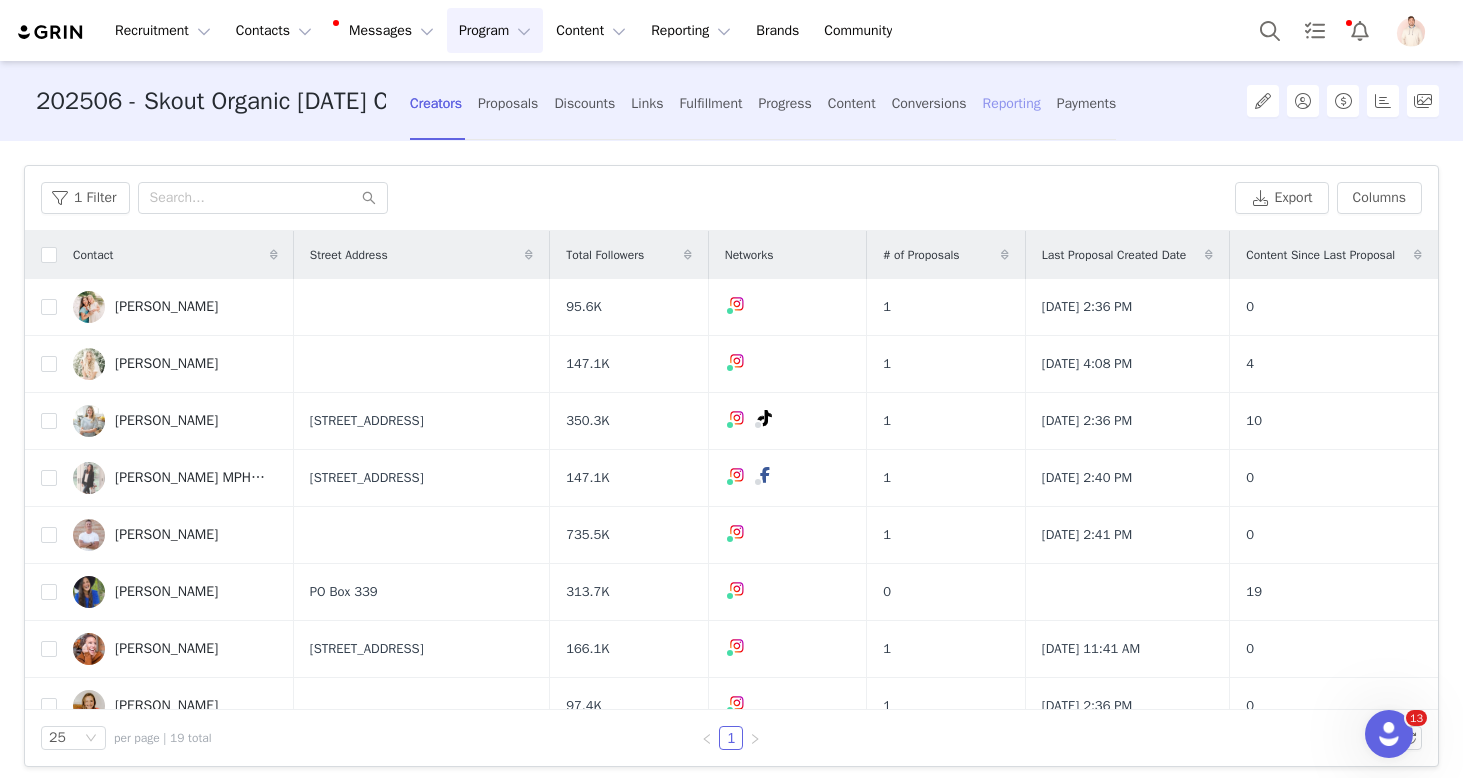 click on "Reporting" at bounding box center (1012, 103) 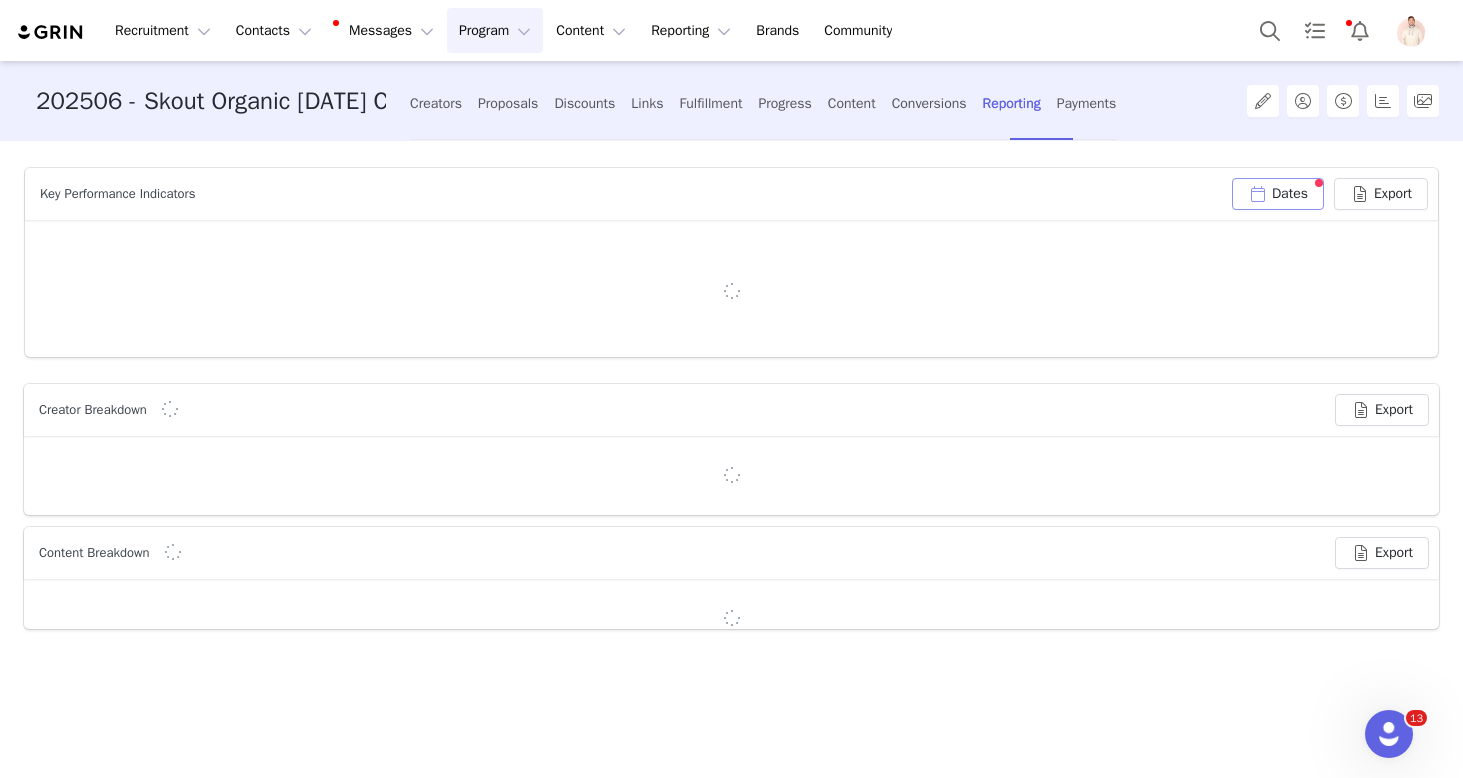 click on "Dates" at bounding box center [1278, 194] 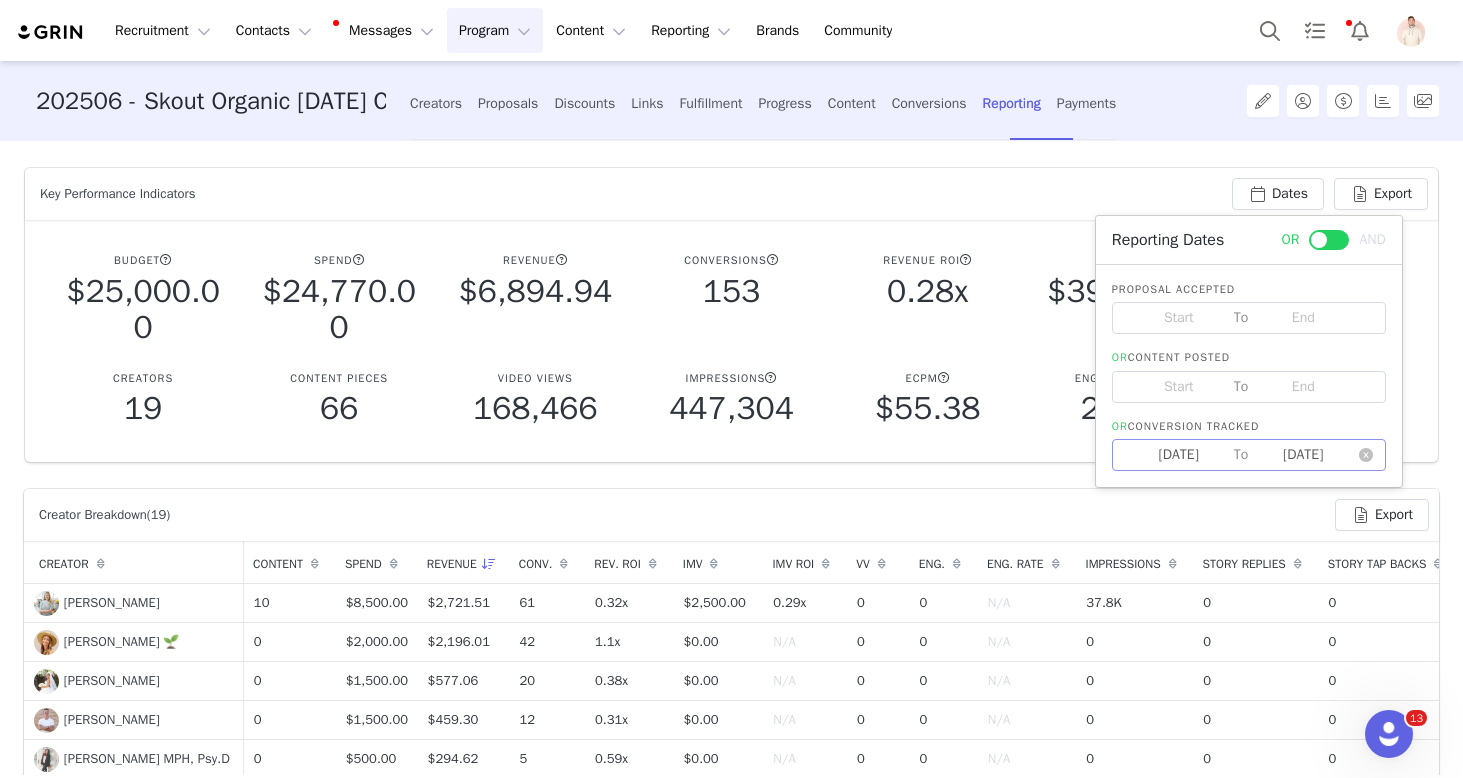 click on "[DATE]" at bounding box center (1179, 455) 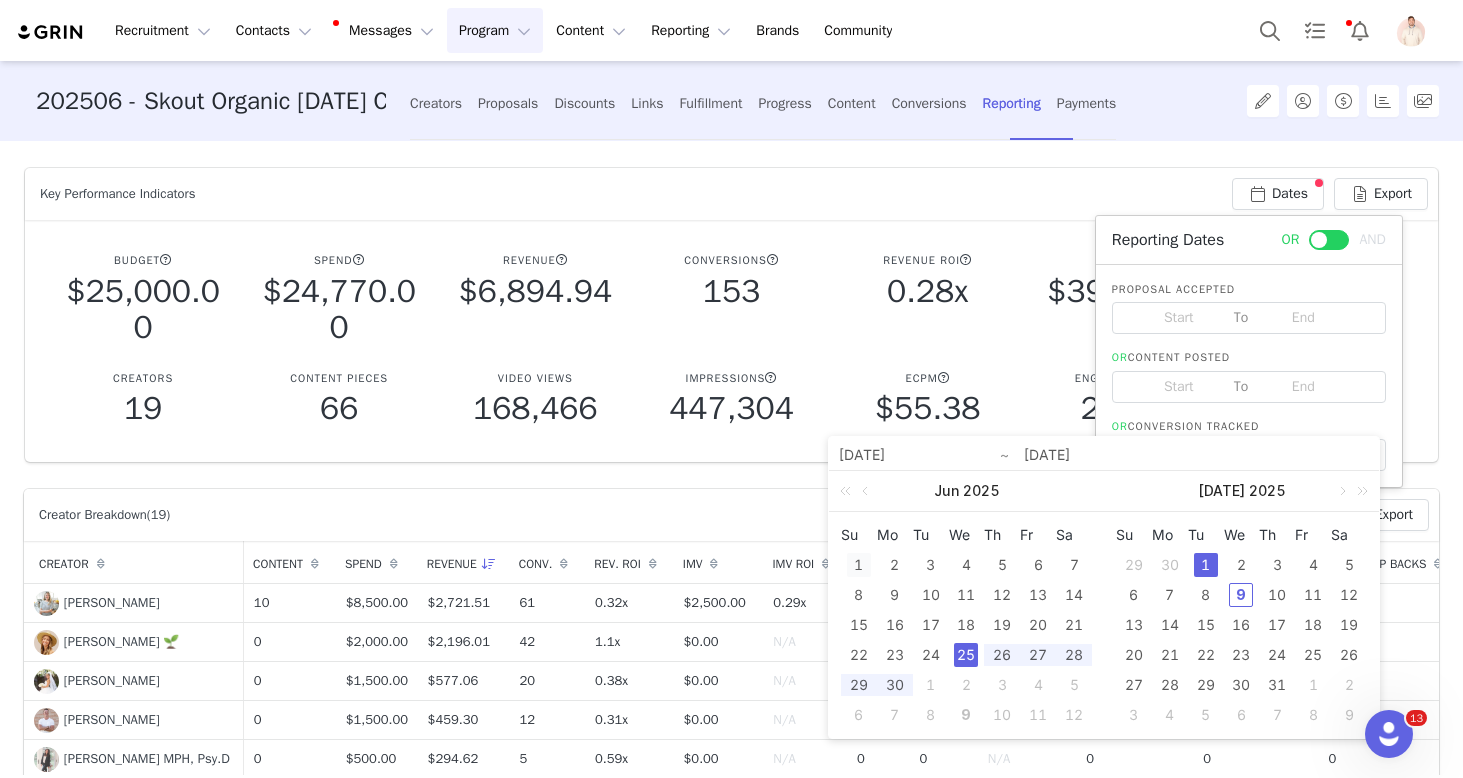 click on "1" at bounding box center [859, 565] 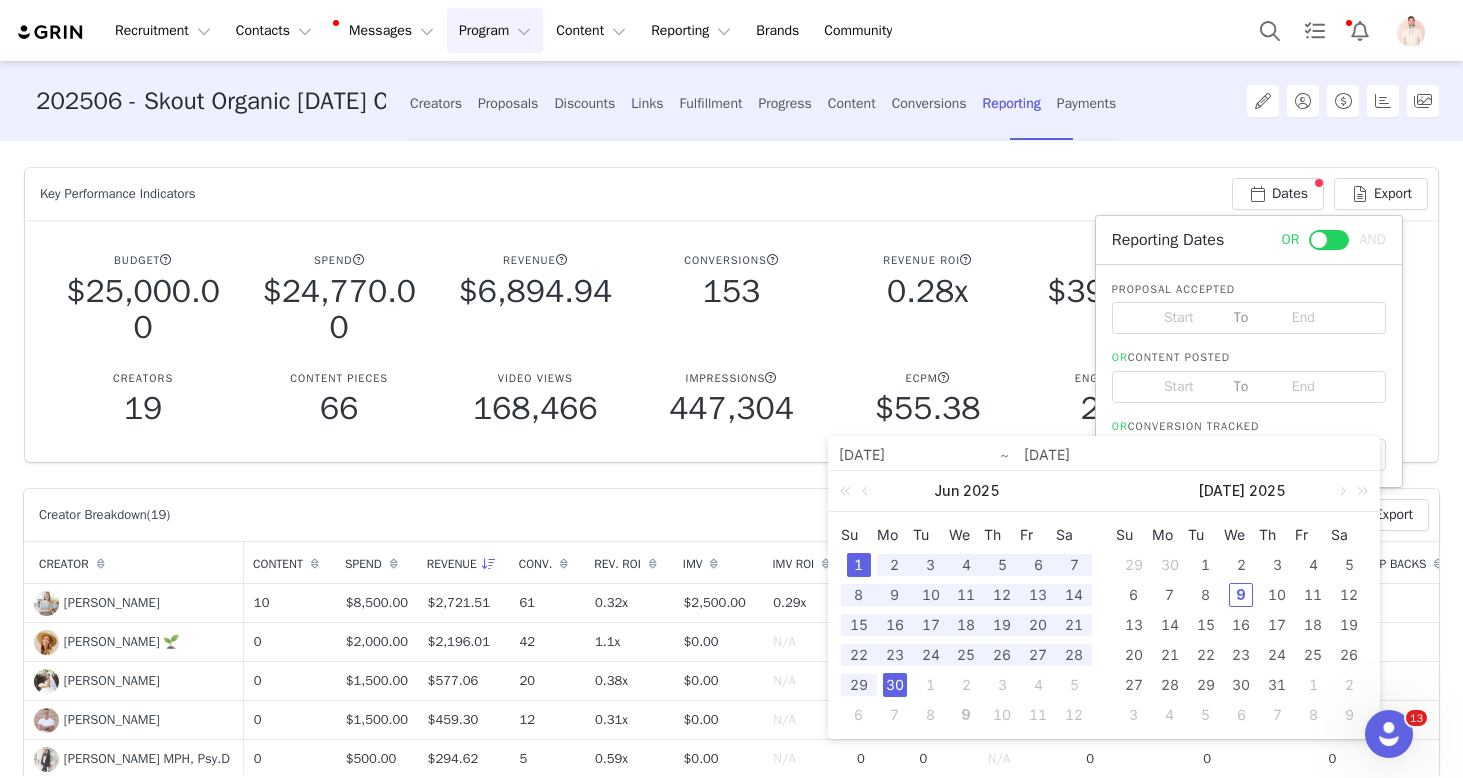click on "30" at bounding box center (895, 685) 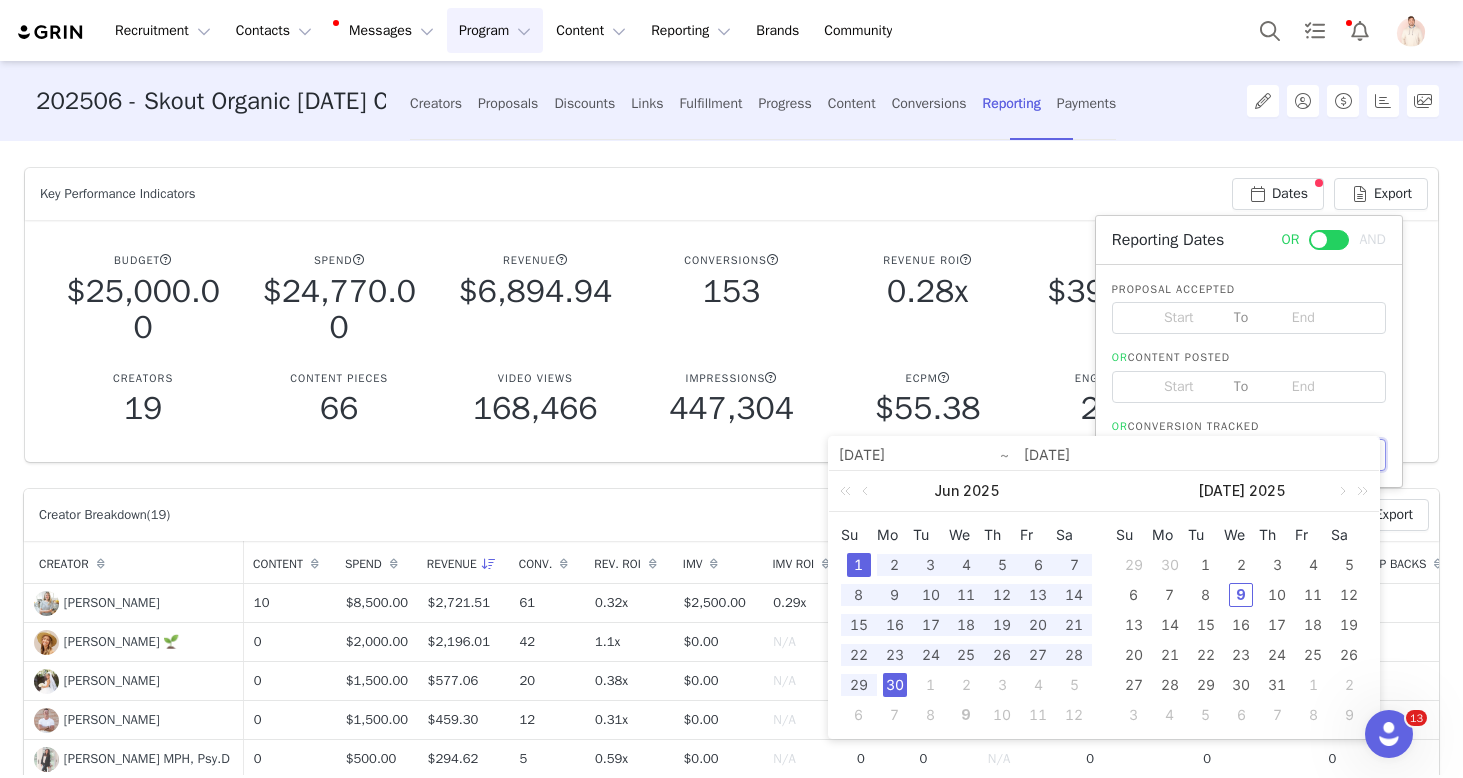 type on "[DATE]" 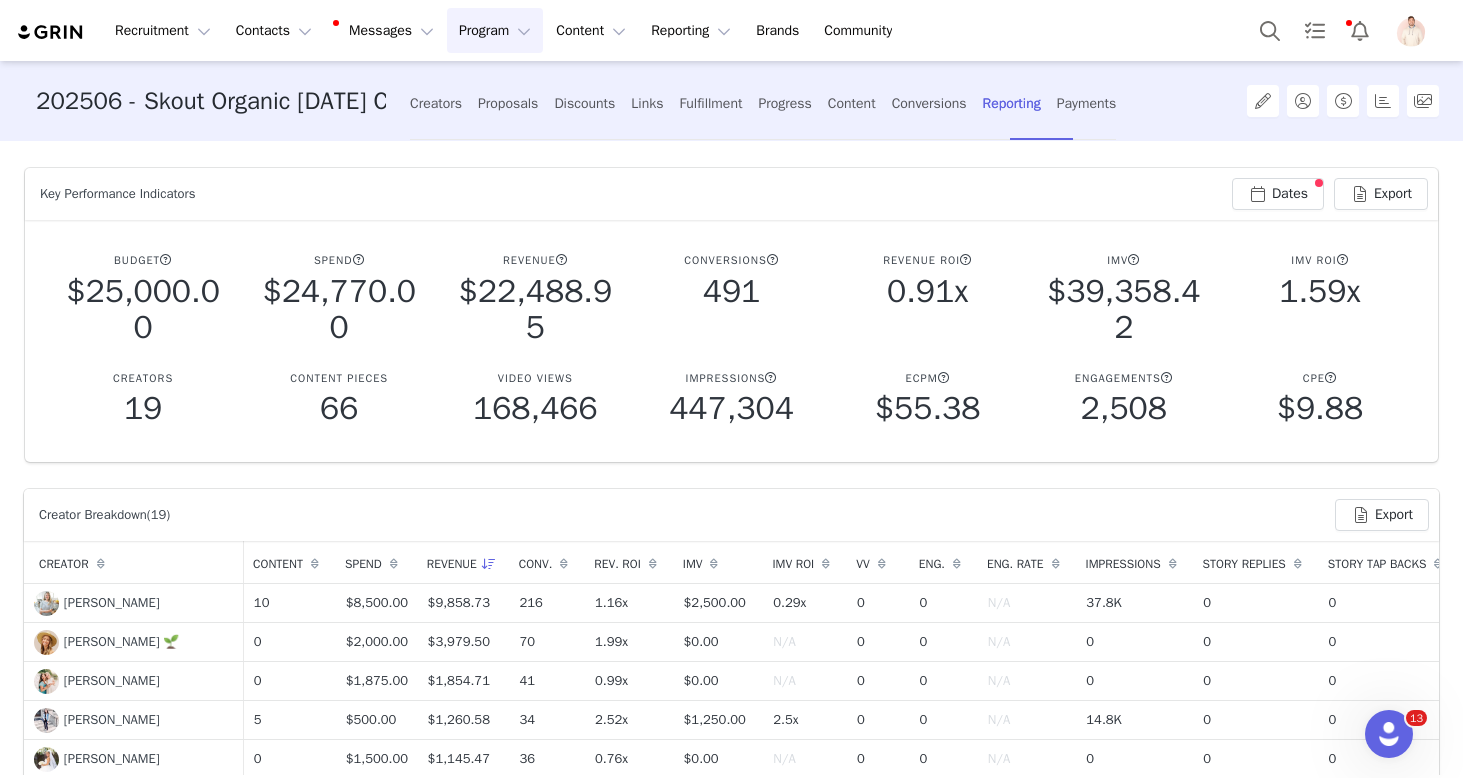 click on "$22,488.95" at bounding box center (536, 309) 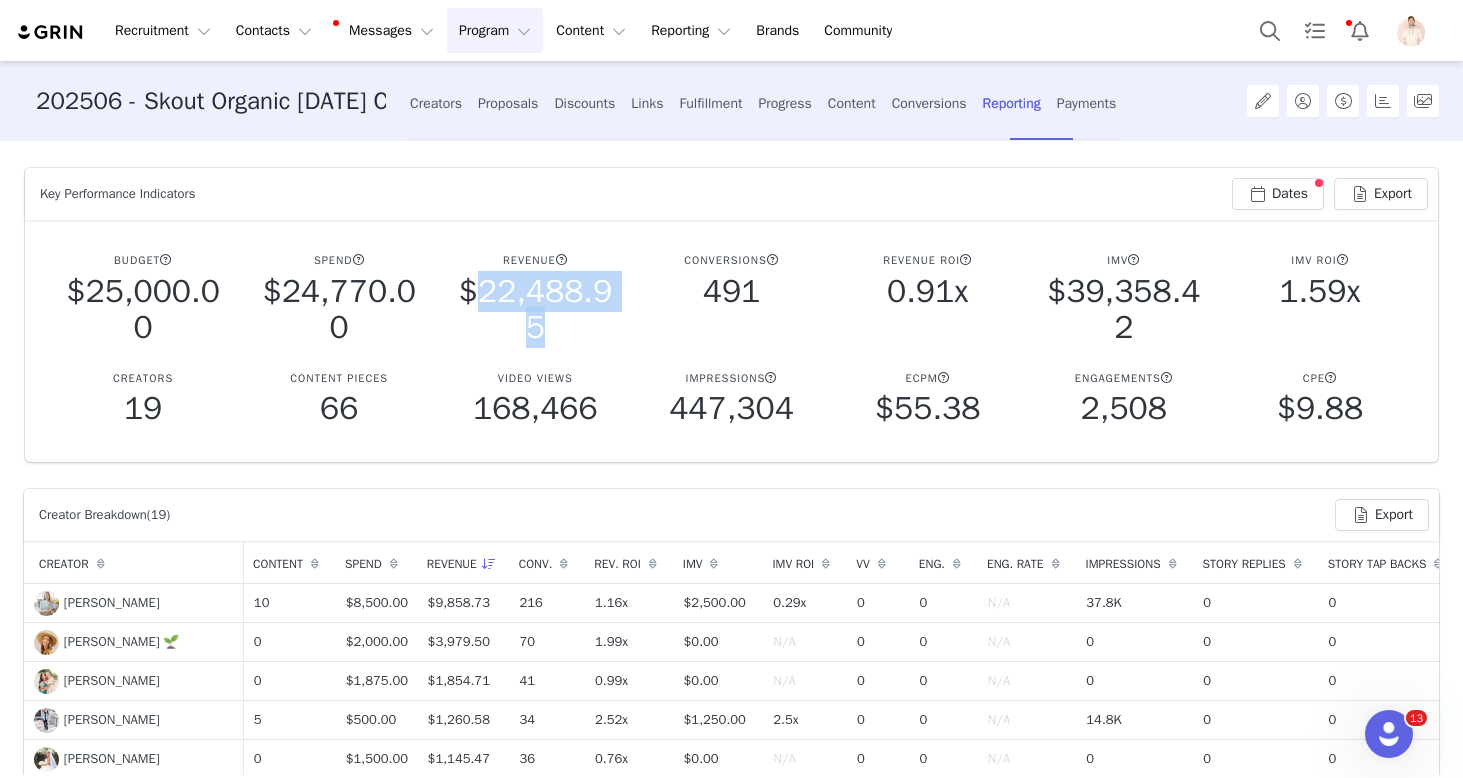 click on "$22,488.95" at bounding box center (536, 309) 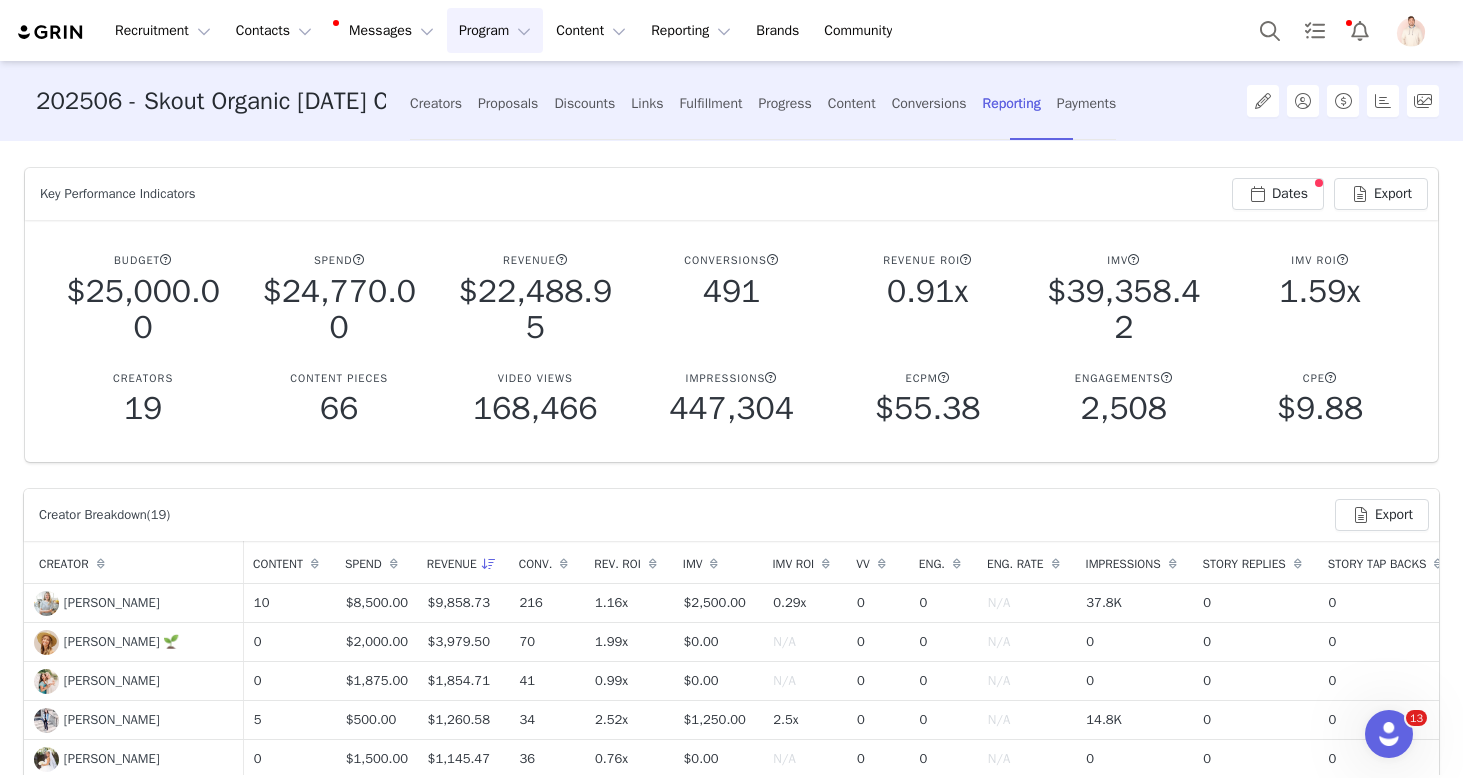 click on "Key Performance Indicators     Dates Reporting Dates     OR AND Proposal Accepted  To   or   Content Posted   To   or   Conversion Tracked  [DATE]  To  [DATE] Export  Budget  The budget entered when creating the campaign. $25,000.00 Spend  Cash payments + Product cost. $24,770.00  Revenue   The total revenue generated by Influencers in this campaign.  $22,488.95  Conversions   The number of conversions attributed to Influencers in this campaign.  491 Revenue ROI  Revenue / Spend  0.91 x  IMV   Influencer Media Value: an estimate of the media value that was generated from the content. This is based on an industry index which assigns values to engagements on all social networks.  $39,358.42 IMV ROI  IMV / Spend 1.59x Creators 19 Content Pieces 66 Video Views 168,466  Impressions  Estimated impressions across all networks 447,304 ECPM  Effective cost per thousand impressions. $55.38  Engagements  2,508 CPE  Cost per engagement. $9.88" at bounding box center [731, 322] 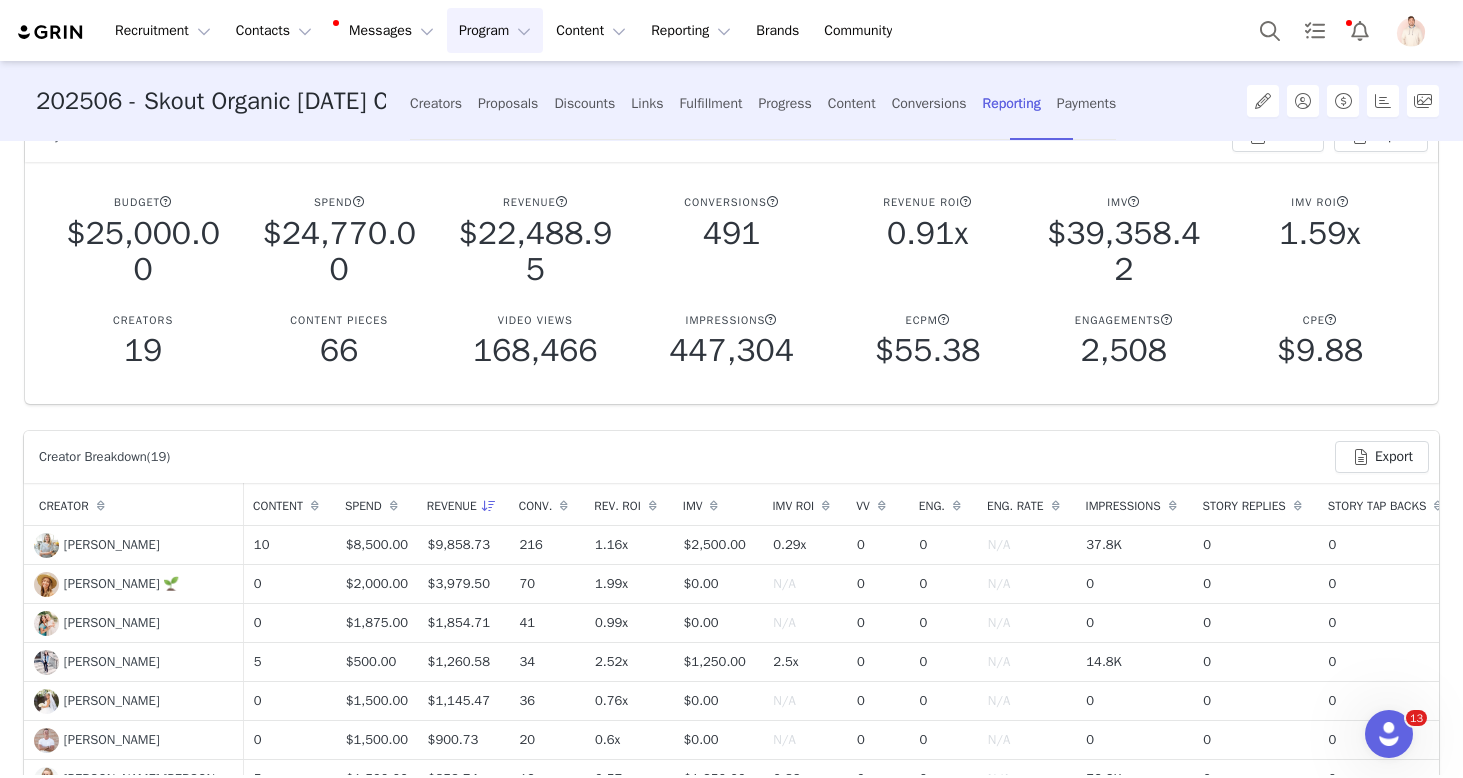 scroll, scrollTop: 0, scrollLeft: 0, axis: both 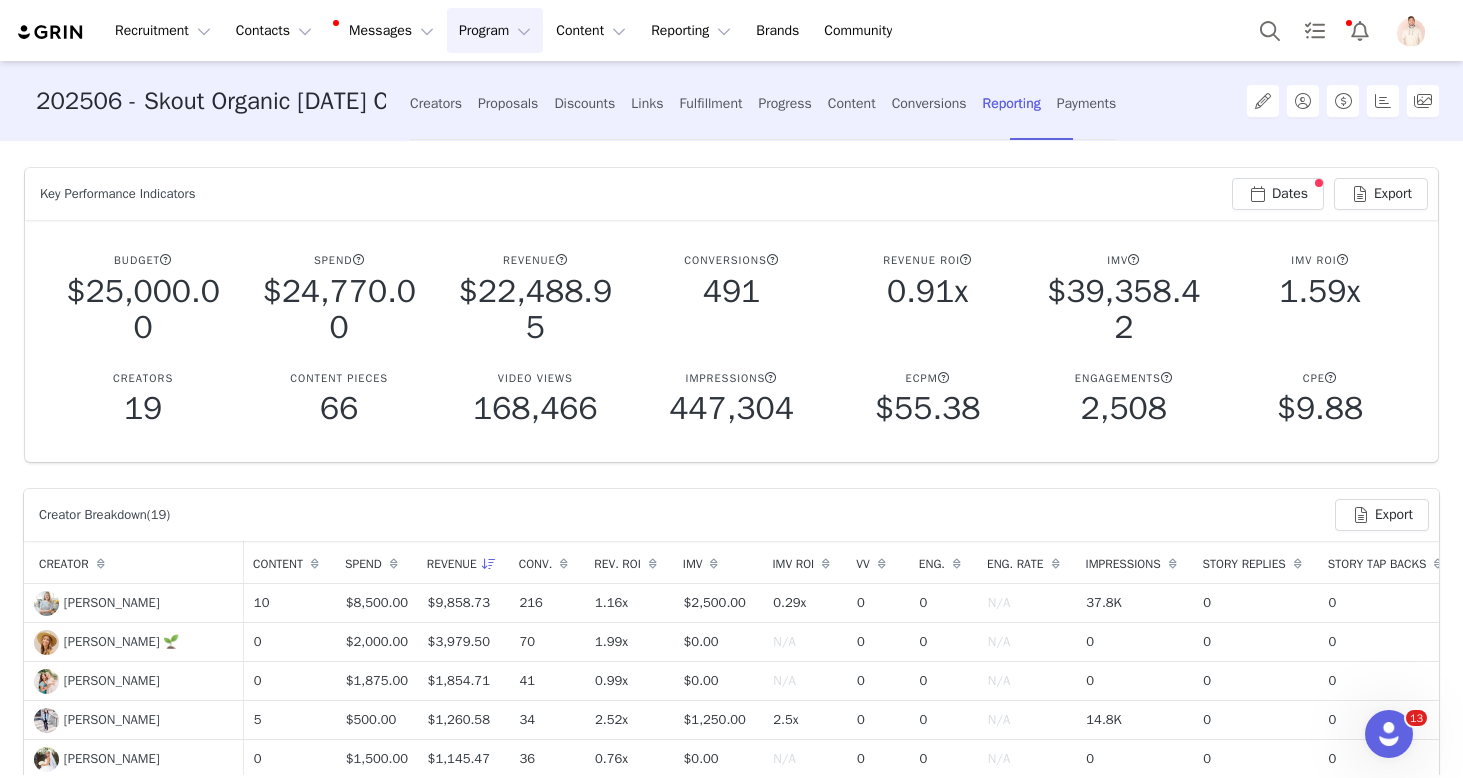 click on "491" at bounding box center (731, 292) 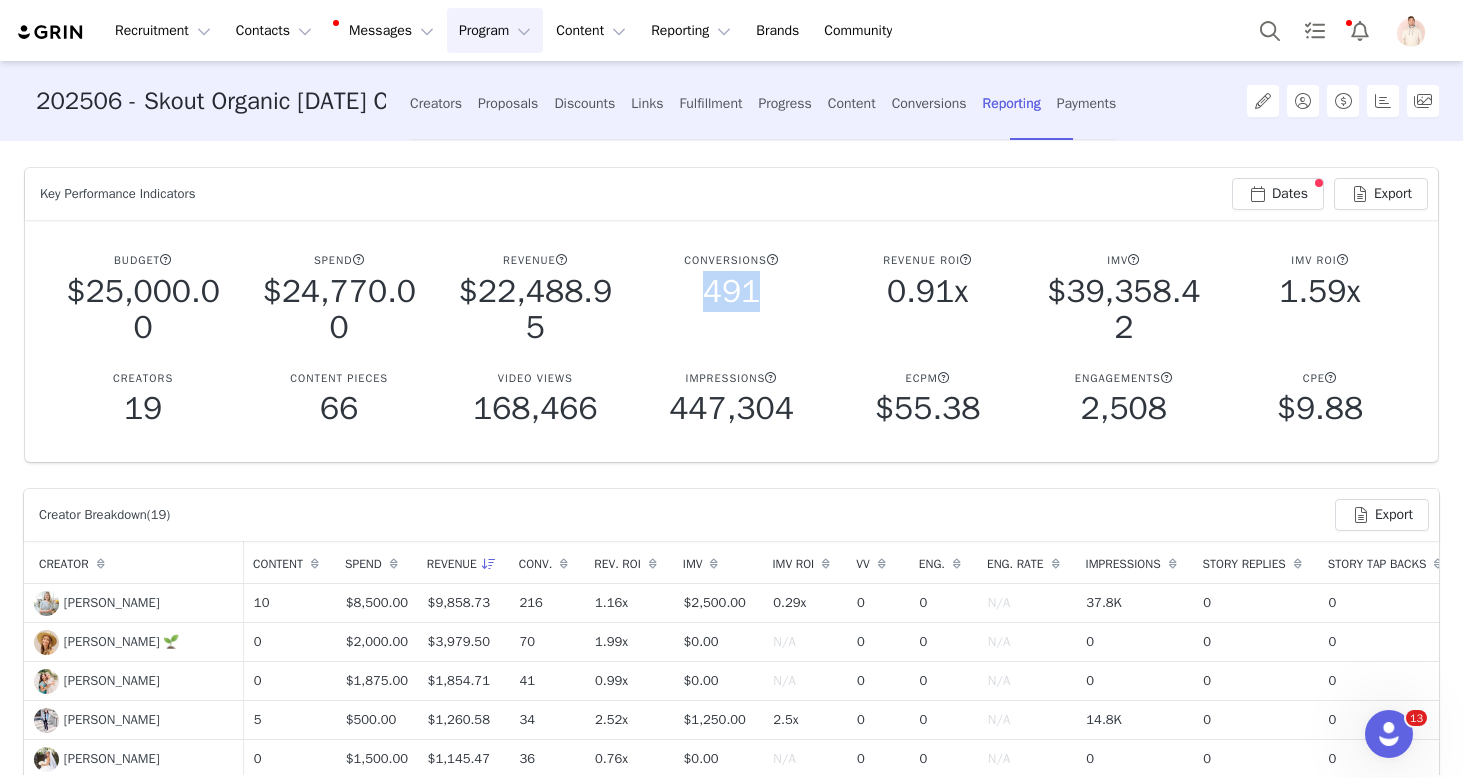 click on "491" at bounding box center (731, 292) 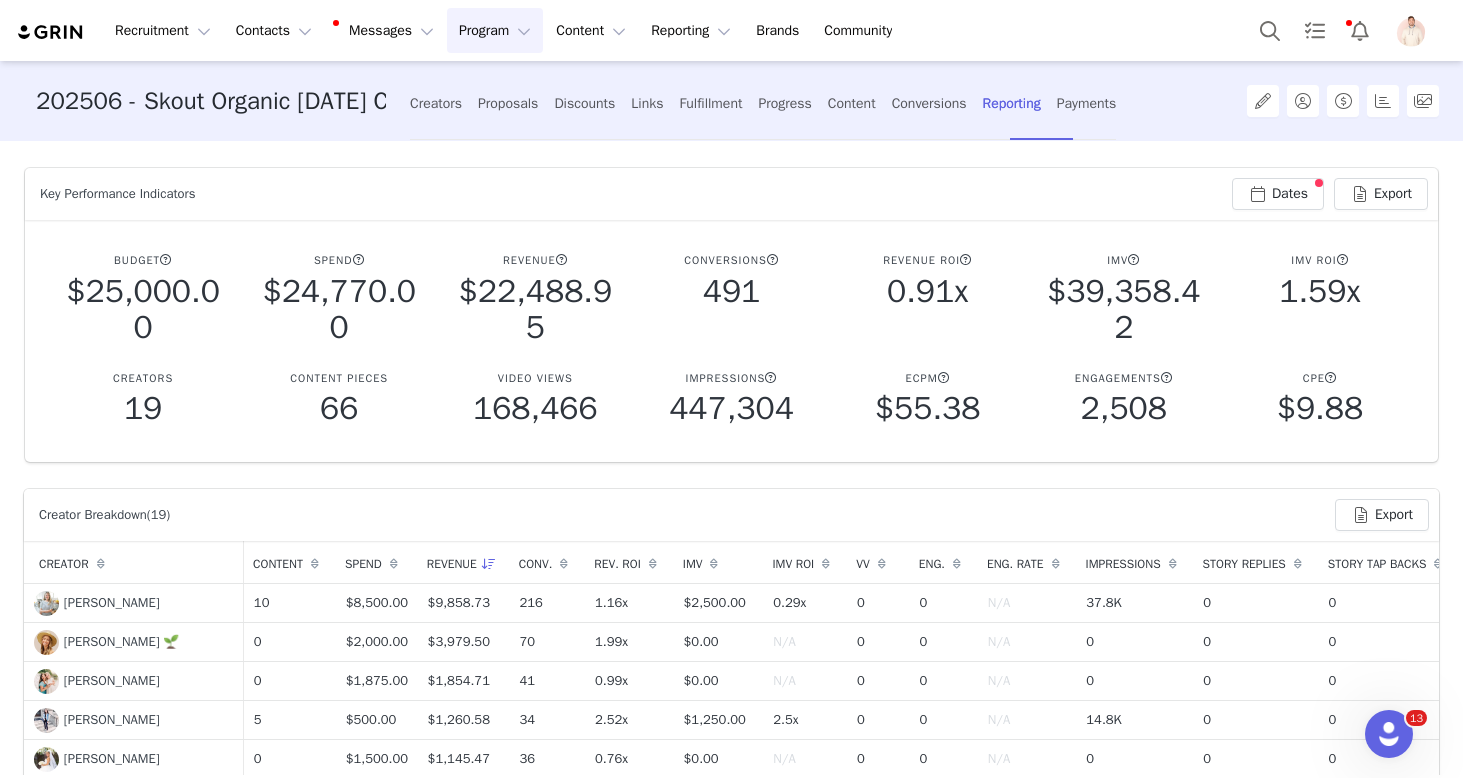 click on "$22,488.95" at bounding box center [536, 309] 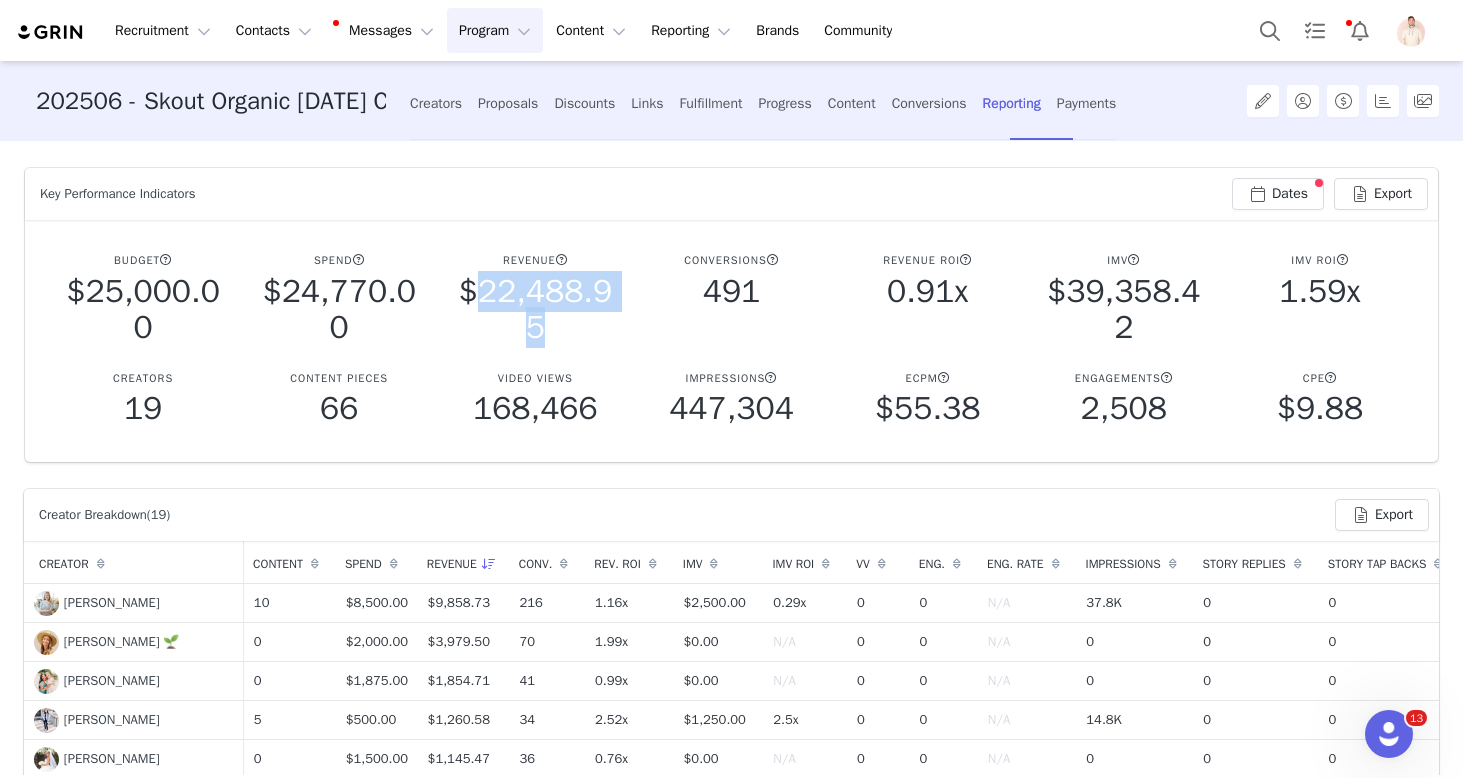 click on "$22,488.95" at bounding box center (536, 309) 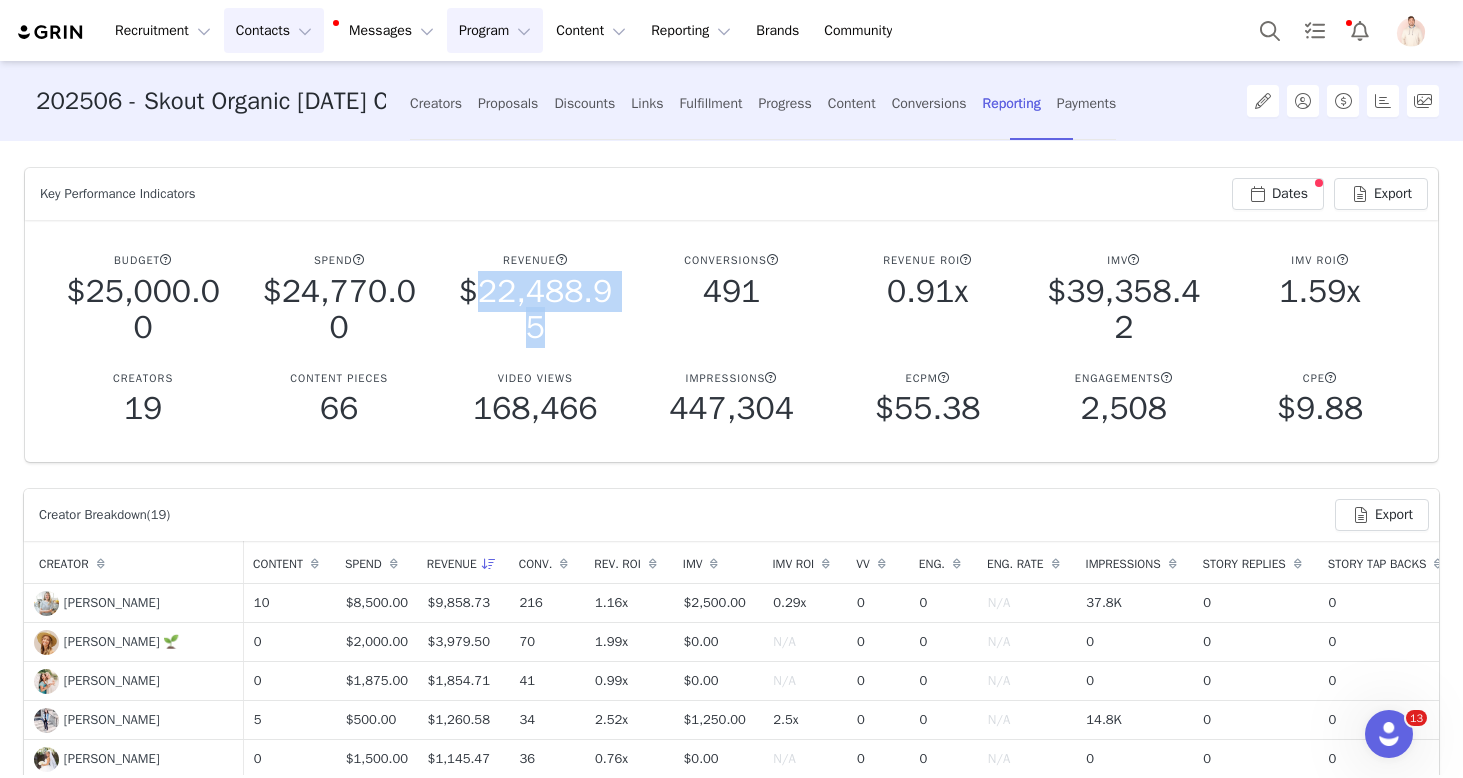 copy on "22,488.95" 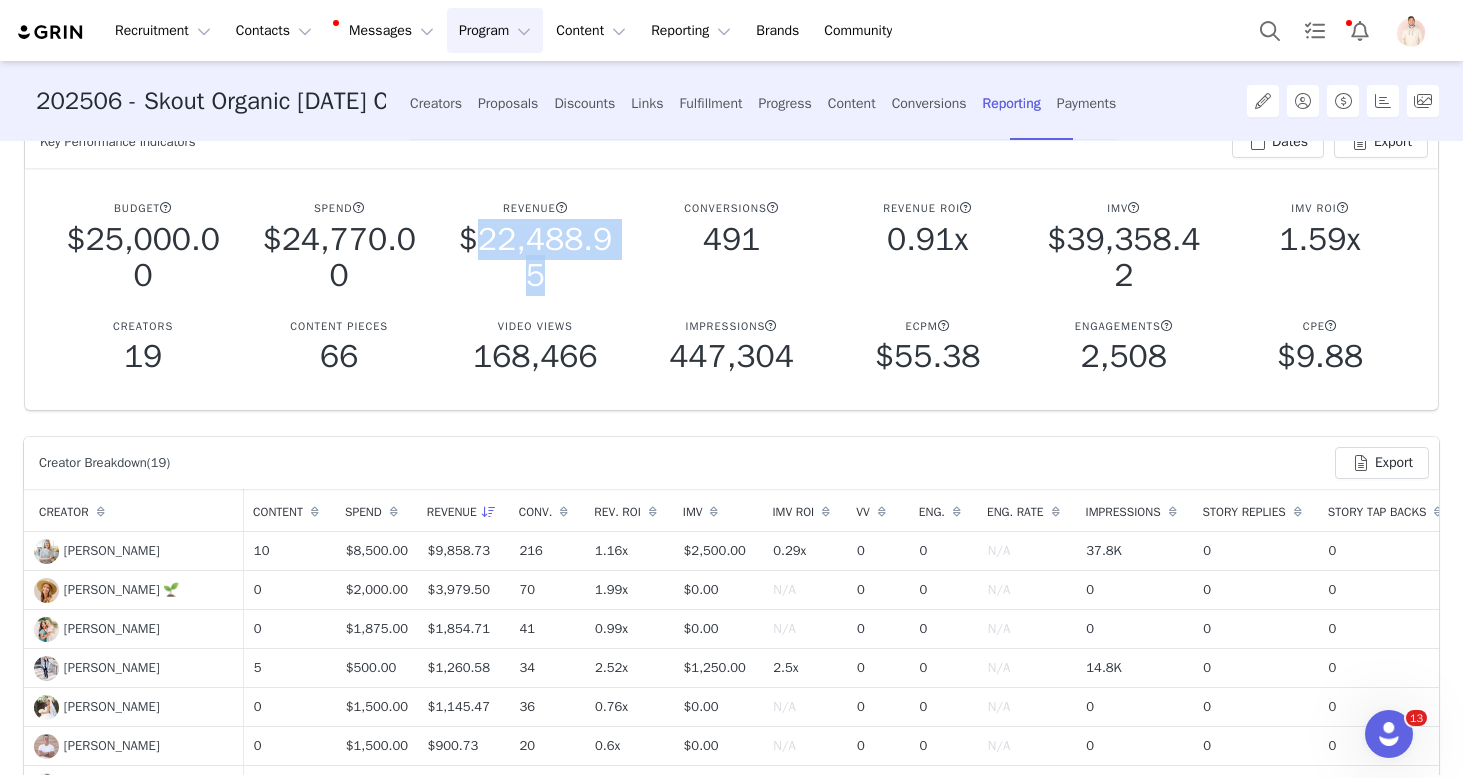 scroll, scrollTop: 60, scrollLeft: 0, axis: vertical 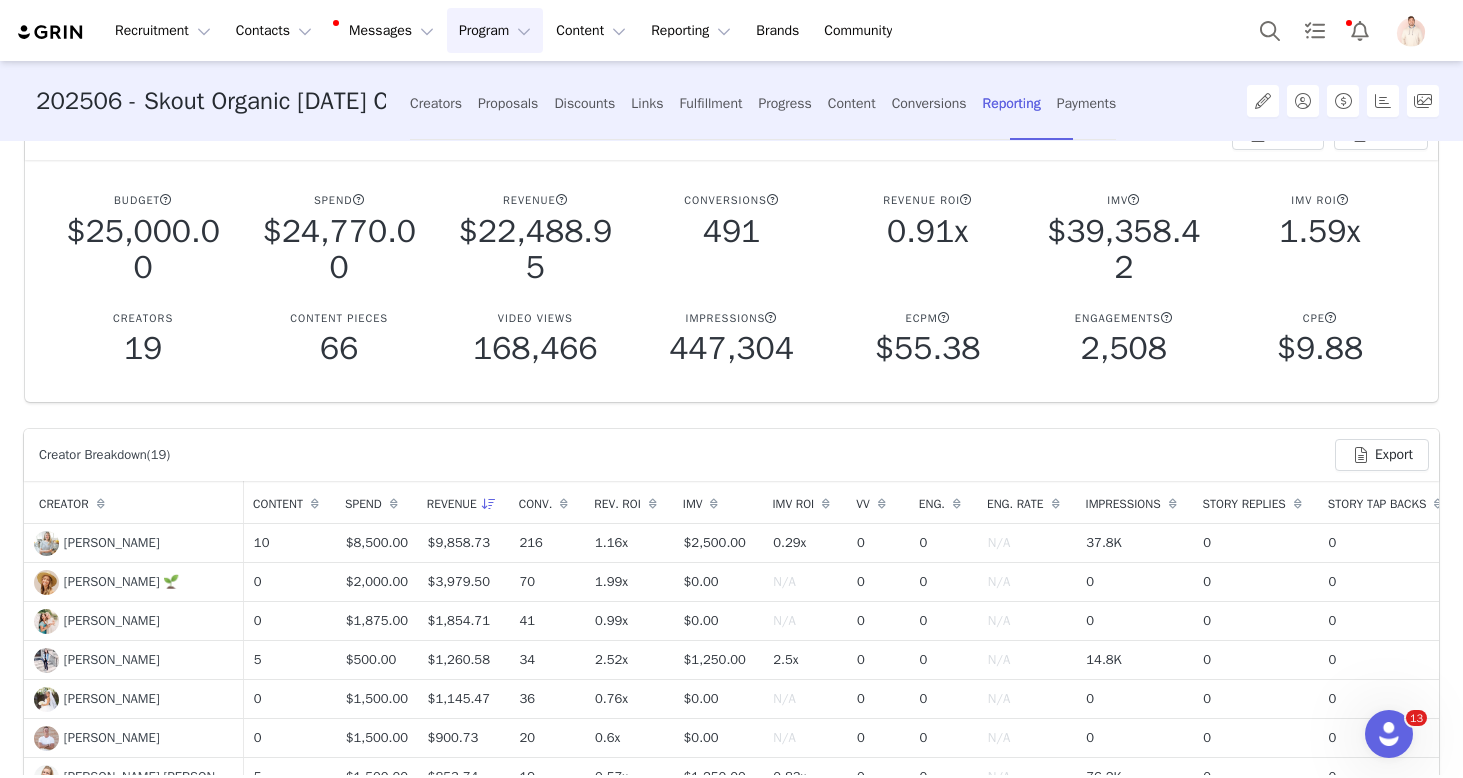 click on "491" at bounding box center [731, 232] 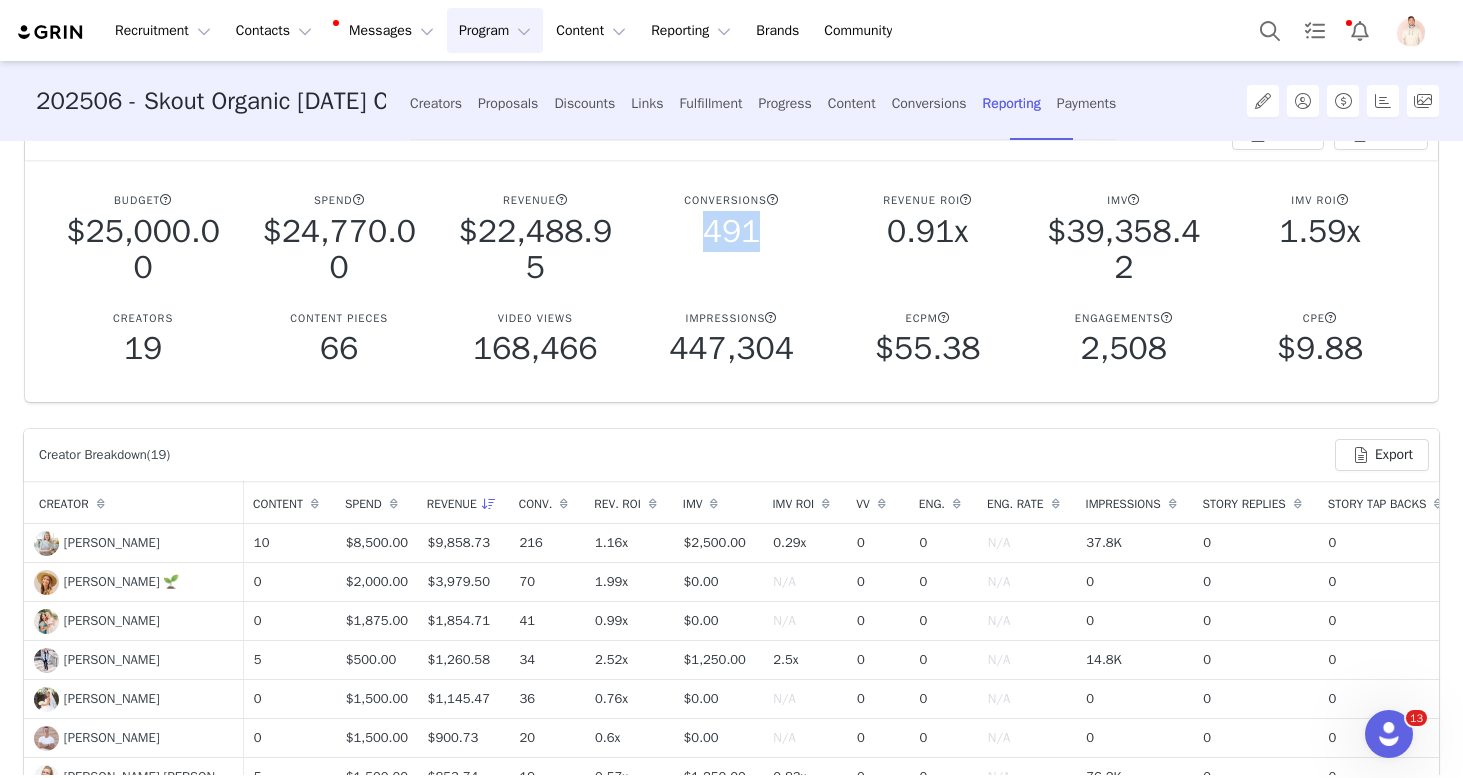 click on "491" at bounding box center (731, 232) 